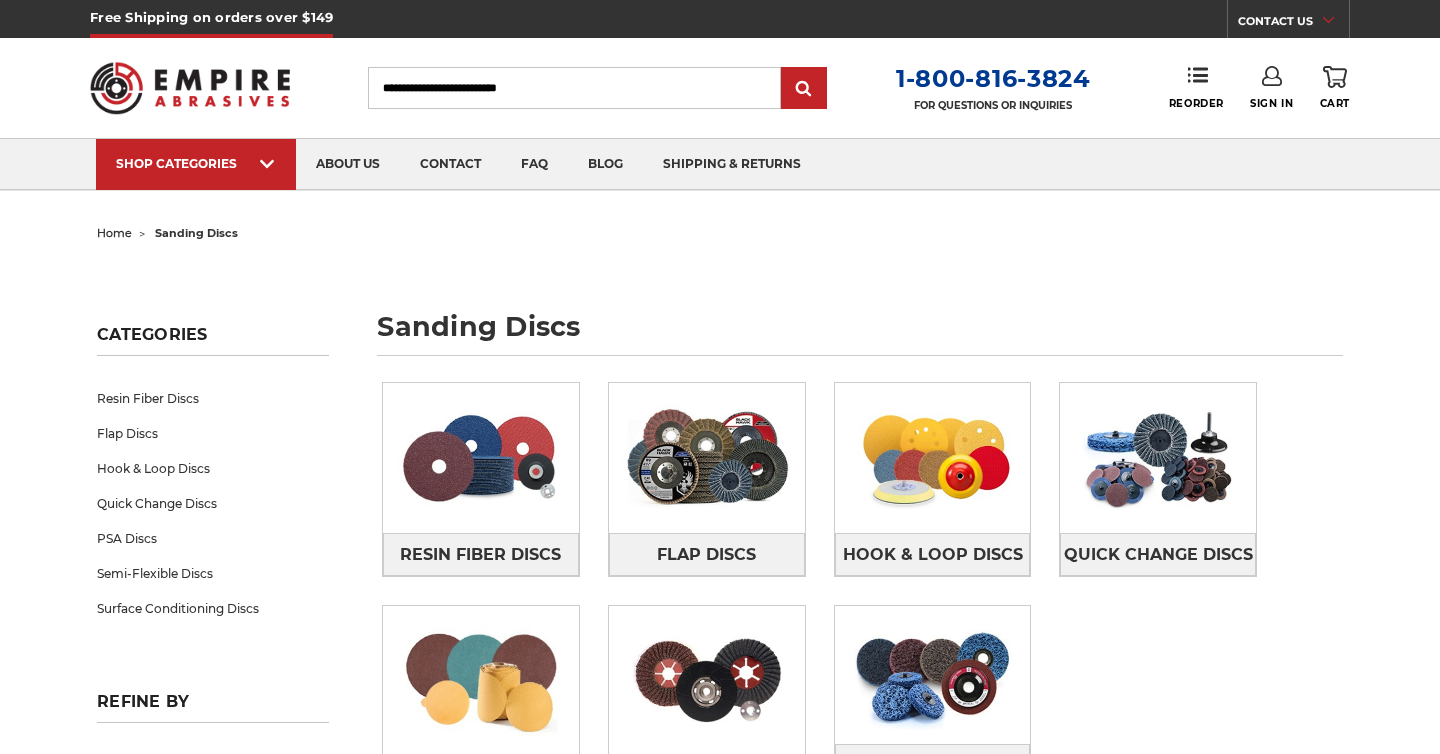 scroll, scrollTop: 285, scrollLeft: 0, axis: vertical 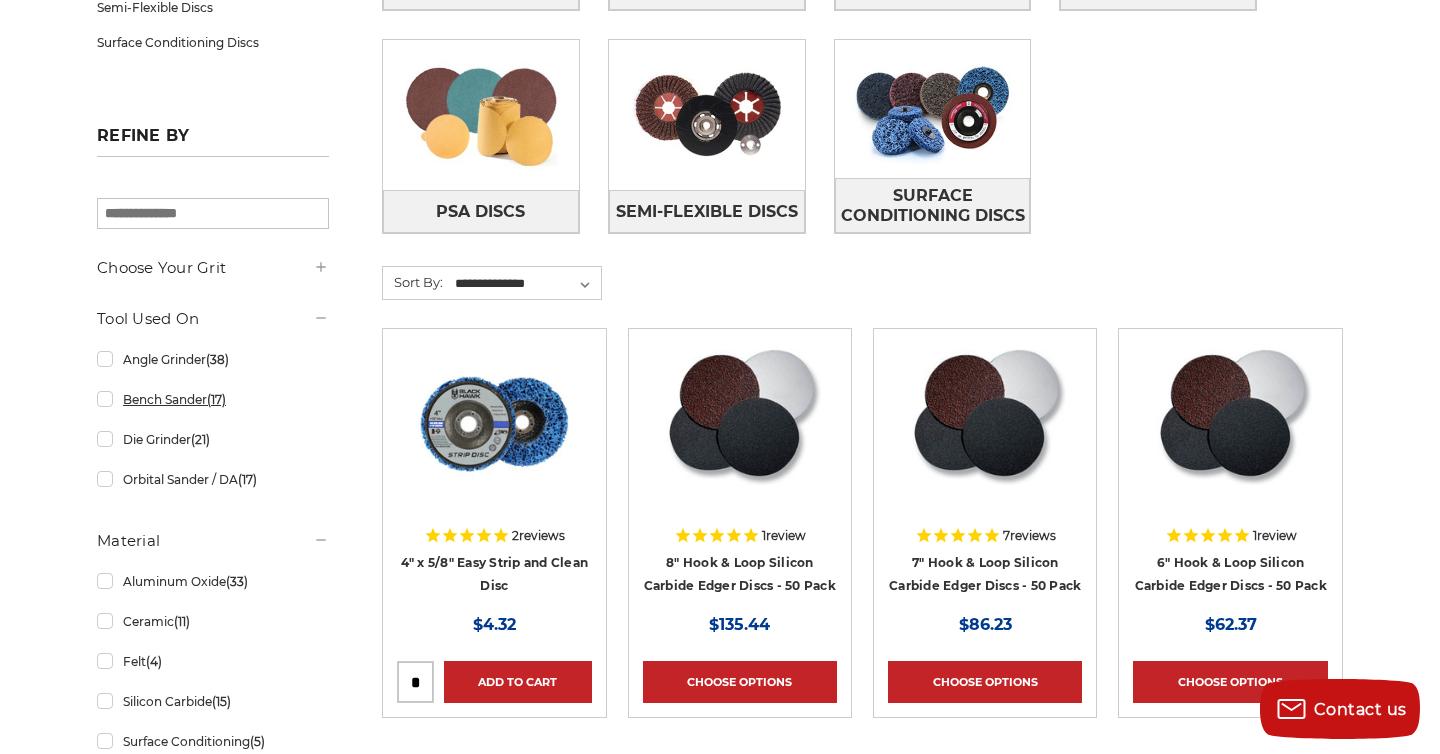 click on "Bench Sander
(17)" at bounding box center [213, 399] 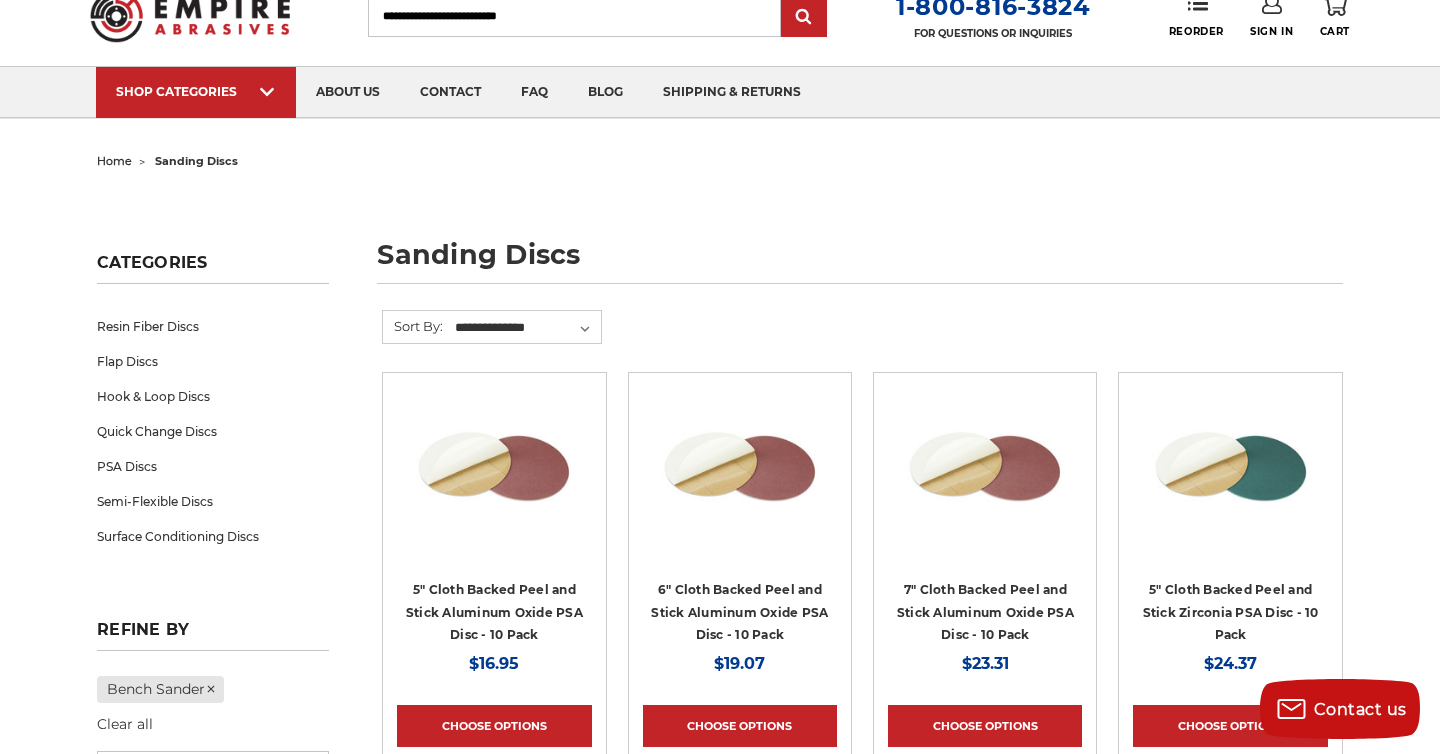 scroll, scrollTop: 0, scrollLeft: 0, axis: both 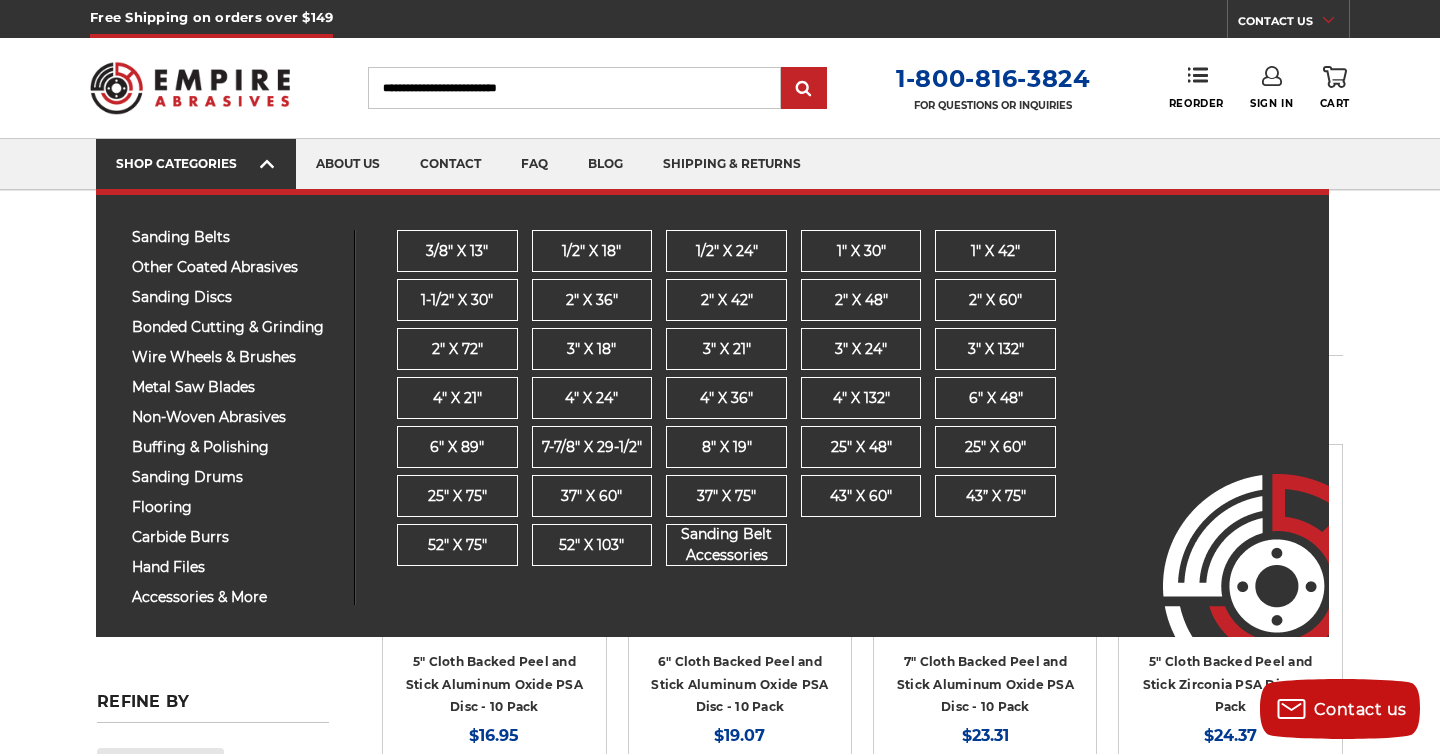 click on "SHOP CATEGORIES" at bounding box center [196, 163] 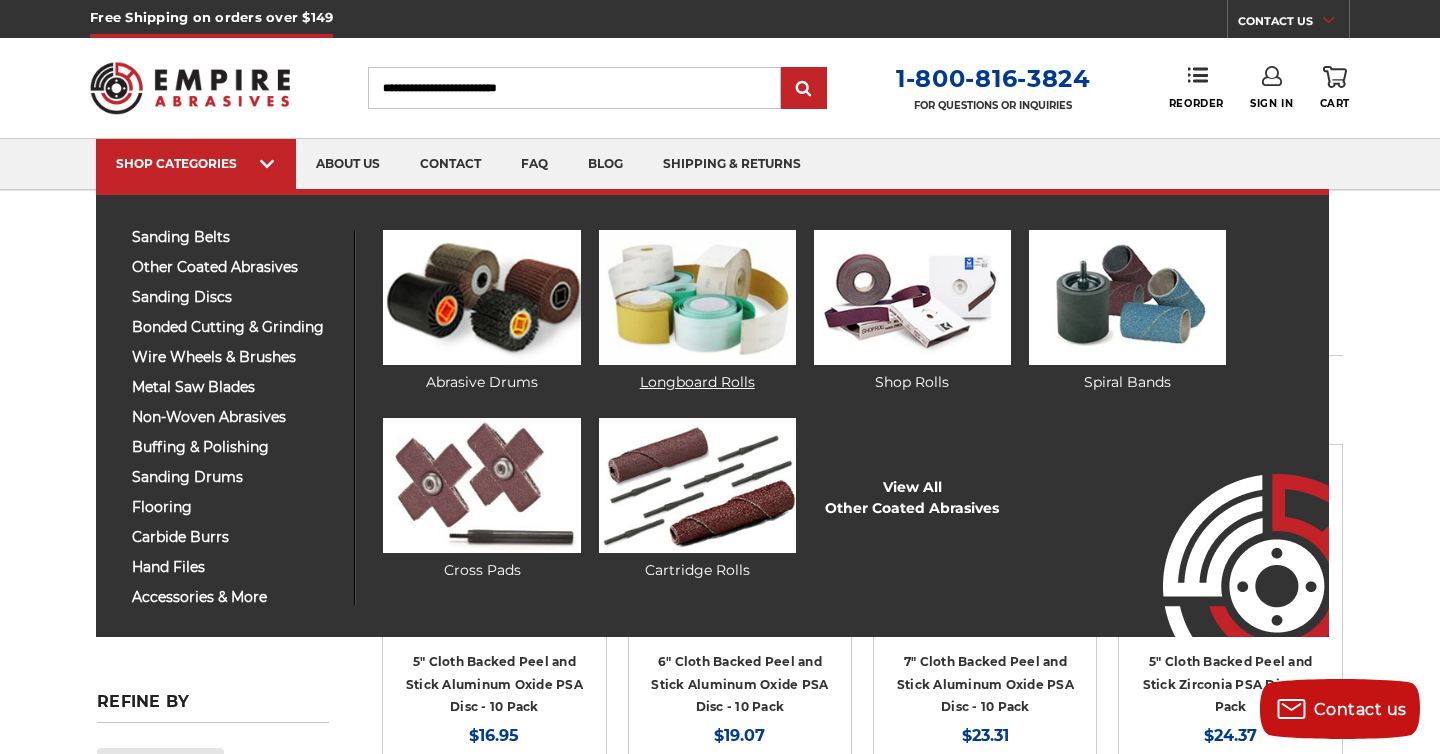 click at bounding box center (697, 297) 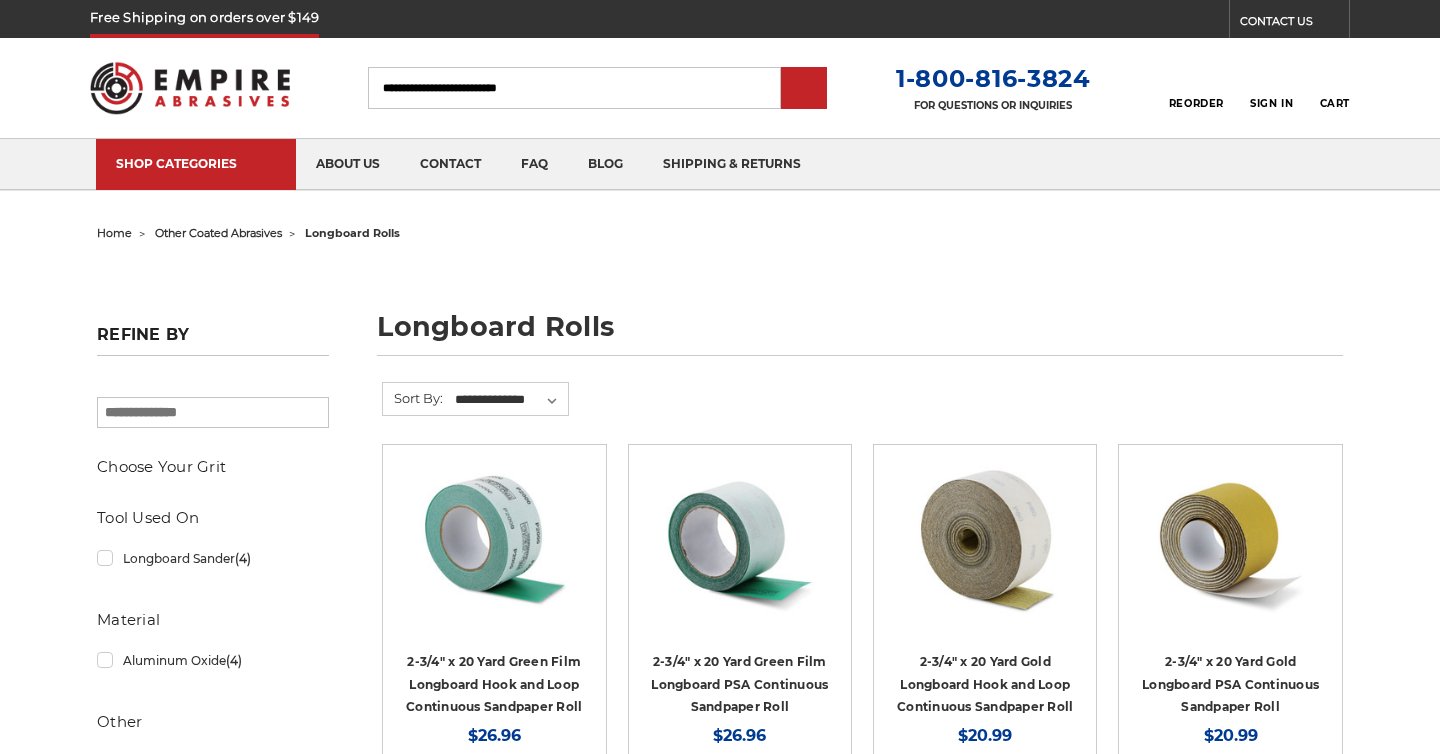 scroll, scrollTop: 0, scrollLeft: 0, axis: both 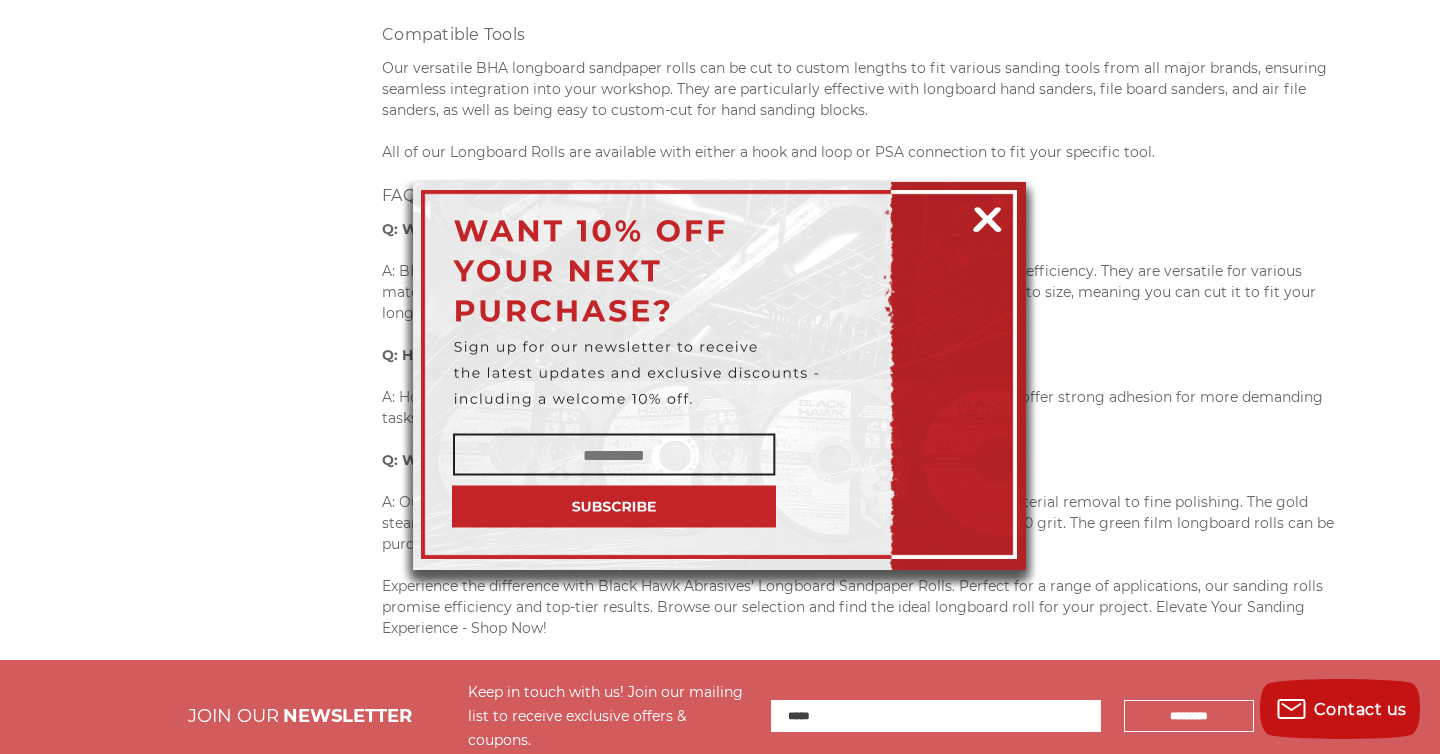 click at bounding box center [987, 216] 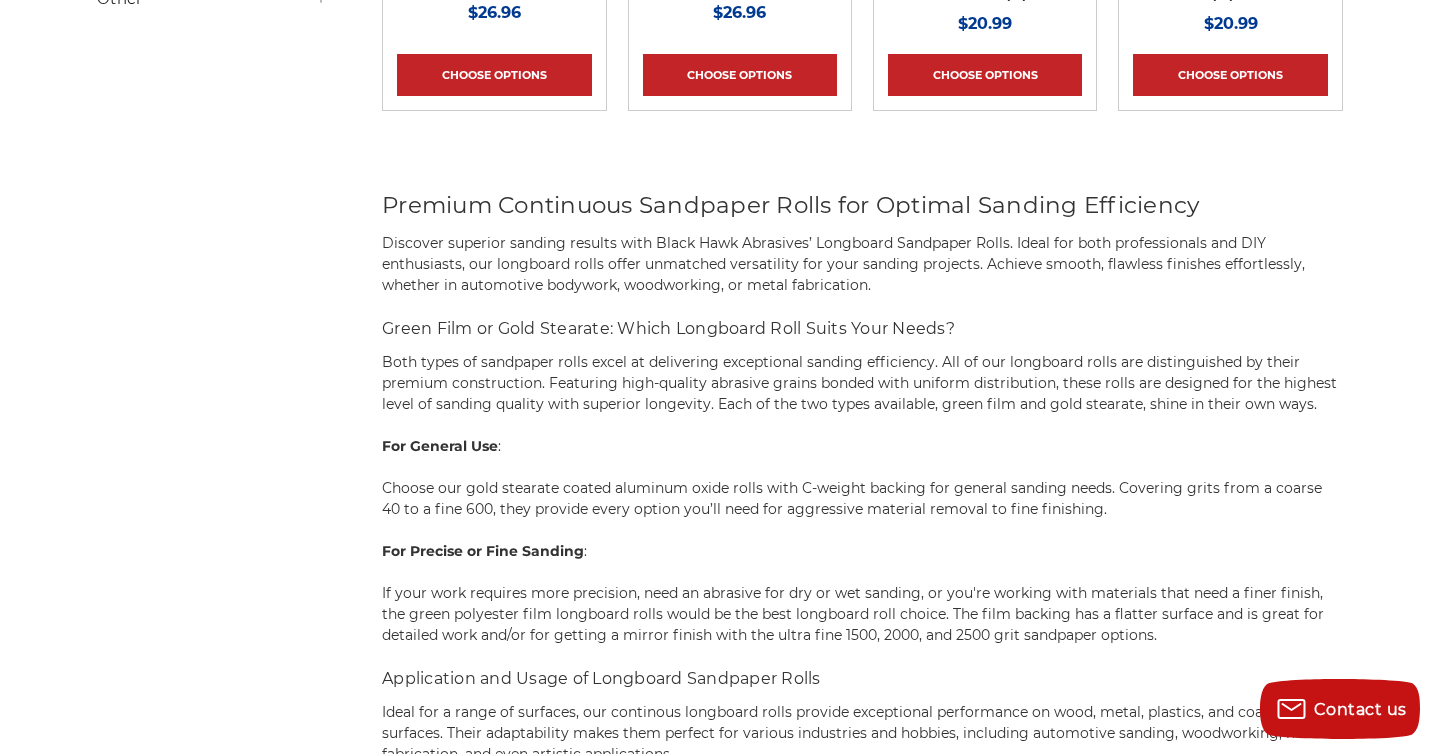 scroll, scrollTop: 314, scrollLeft: 0, axis: vertical 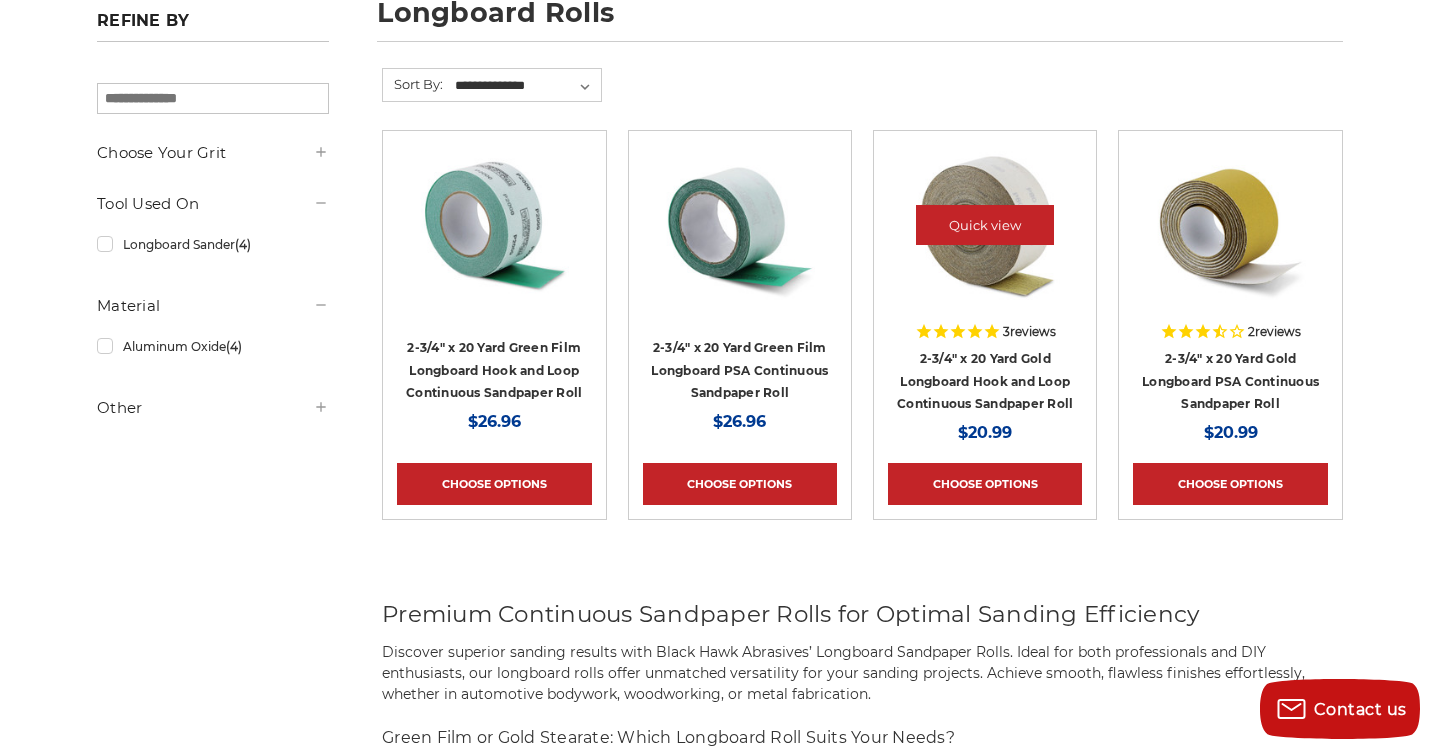 click at bounding box center [985, 225] 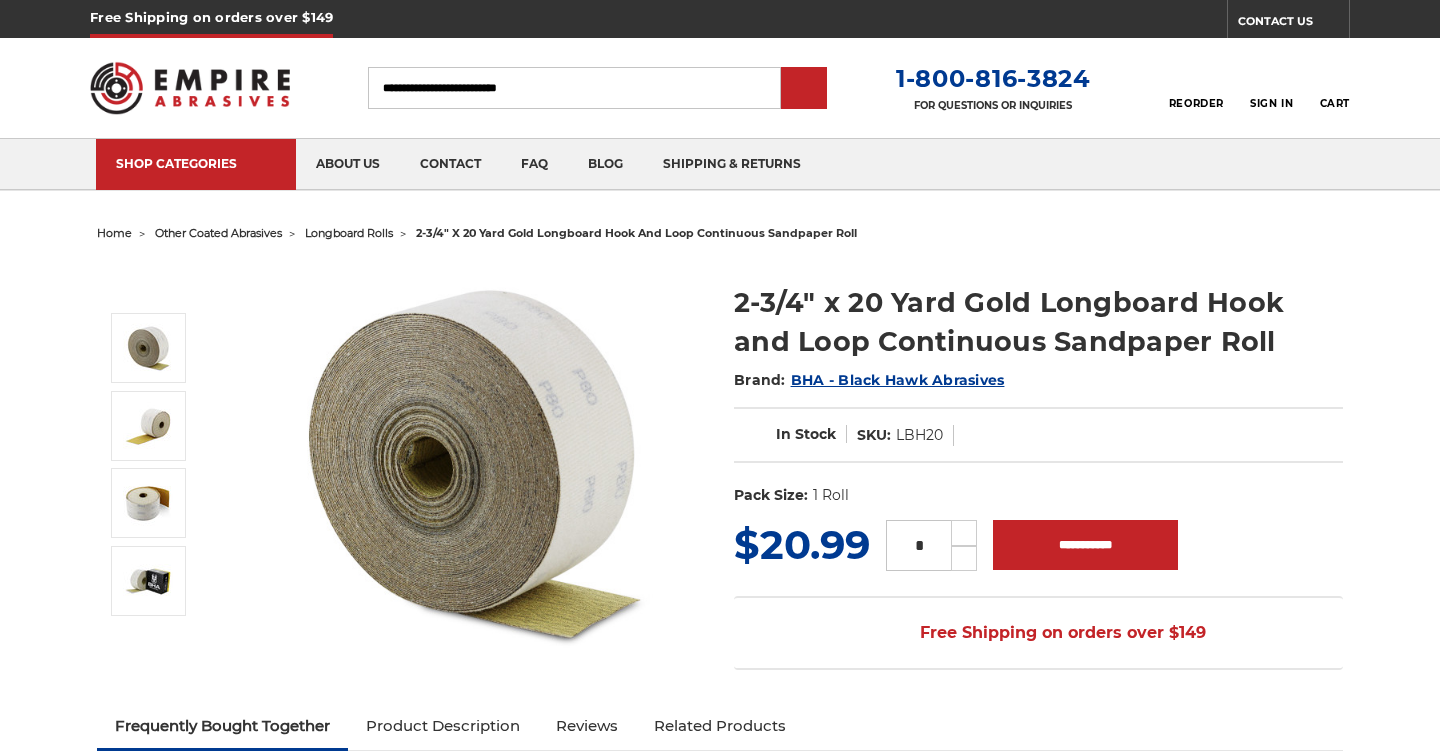 scroll, scrollTop: 0, scrollLeft: 0, axis: both 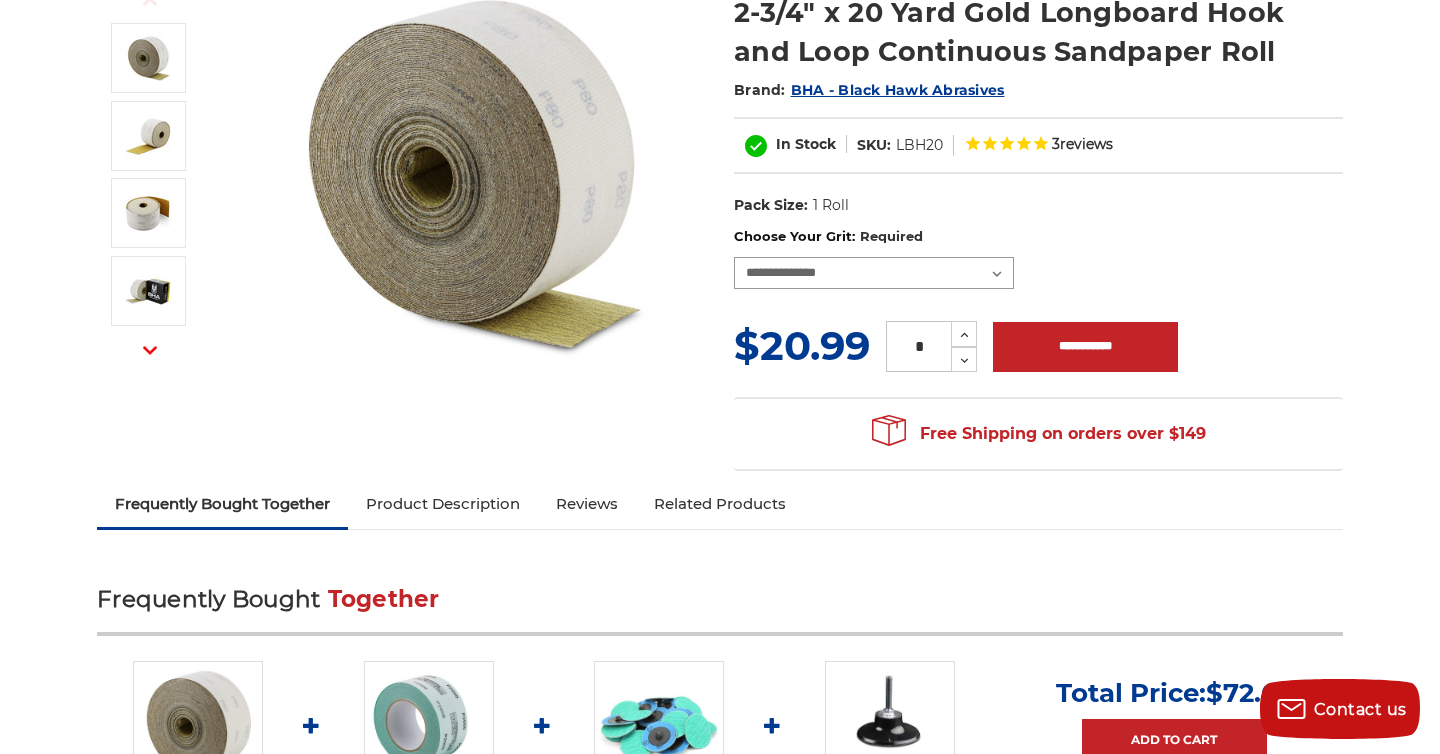 click on "**********" at bounding box center (874, 273) 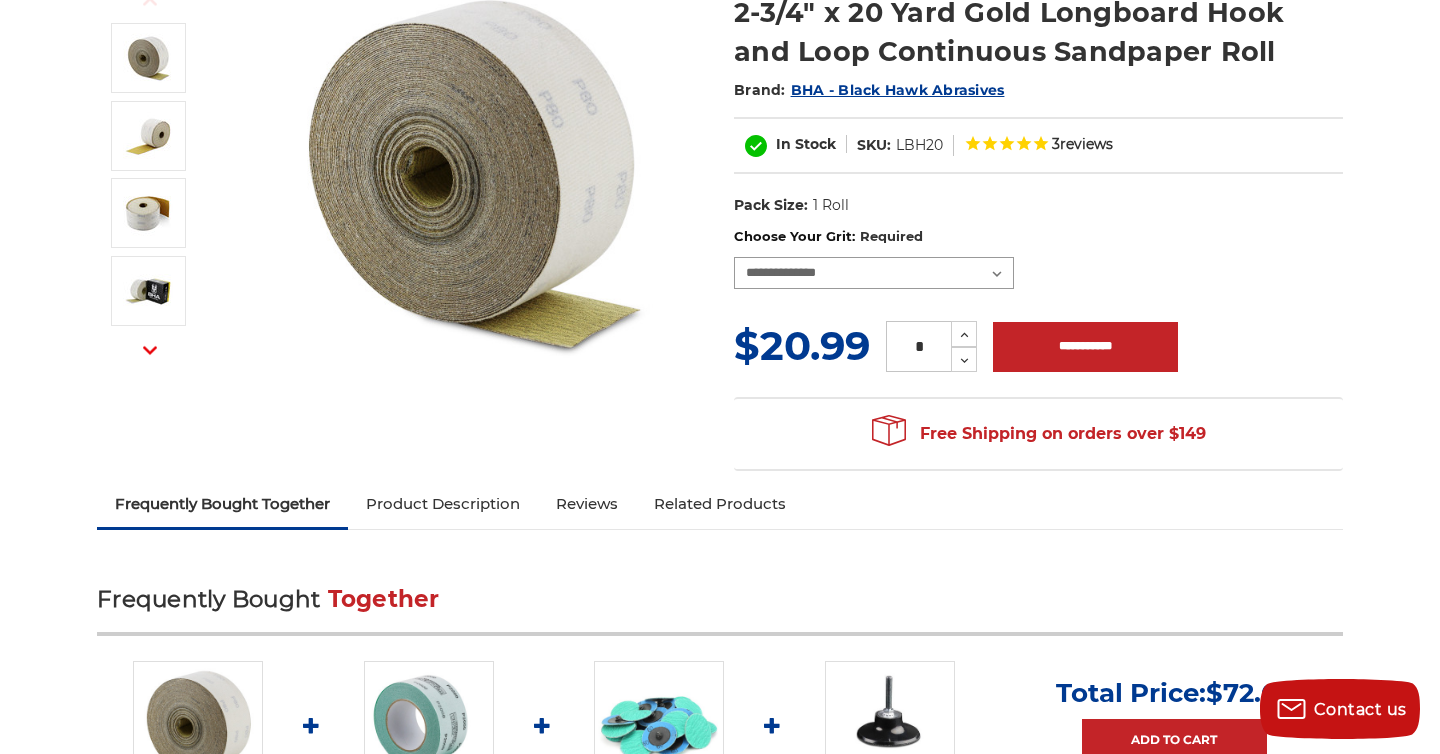 select on "****" 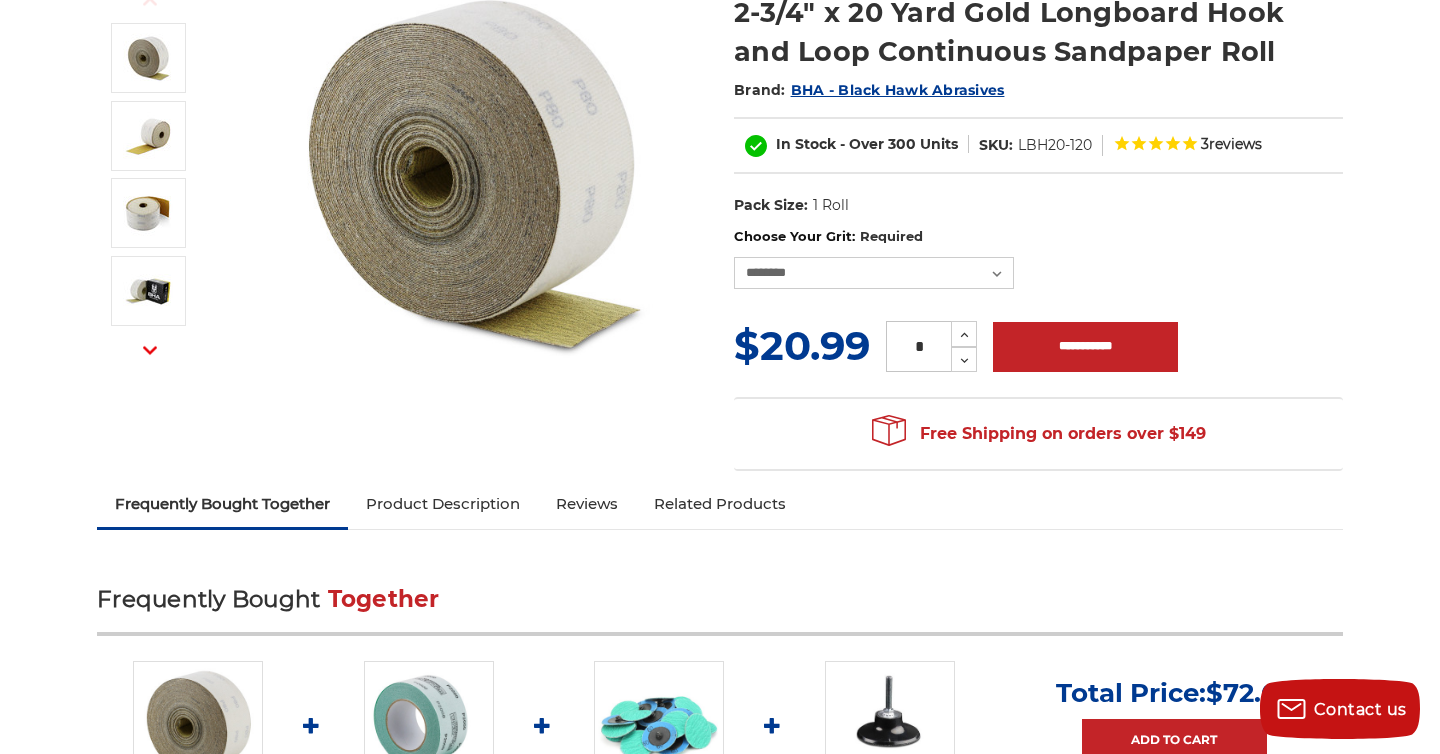 click on "Product Description" at bounding box center (443, 504) 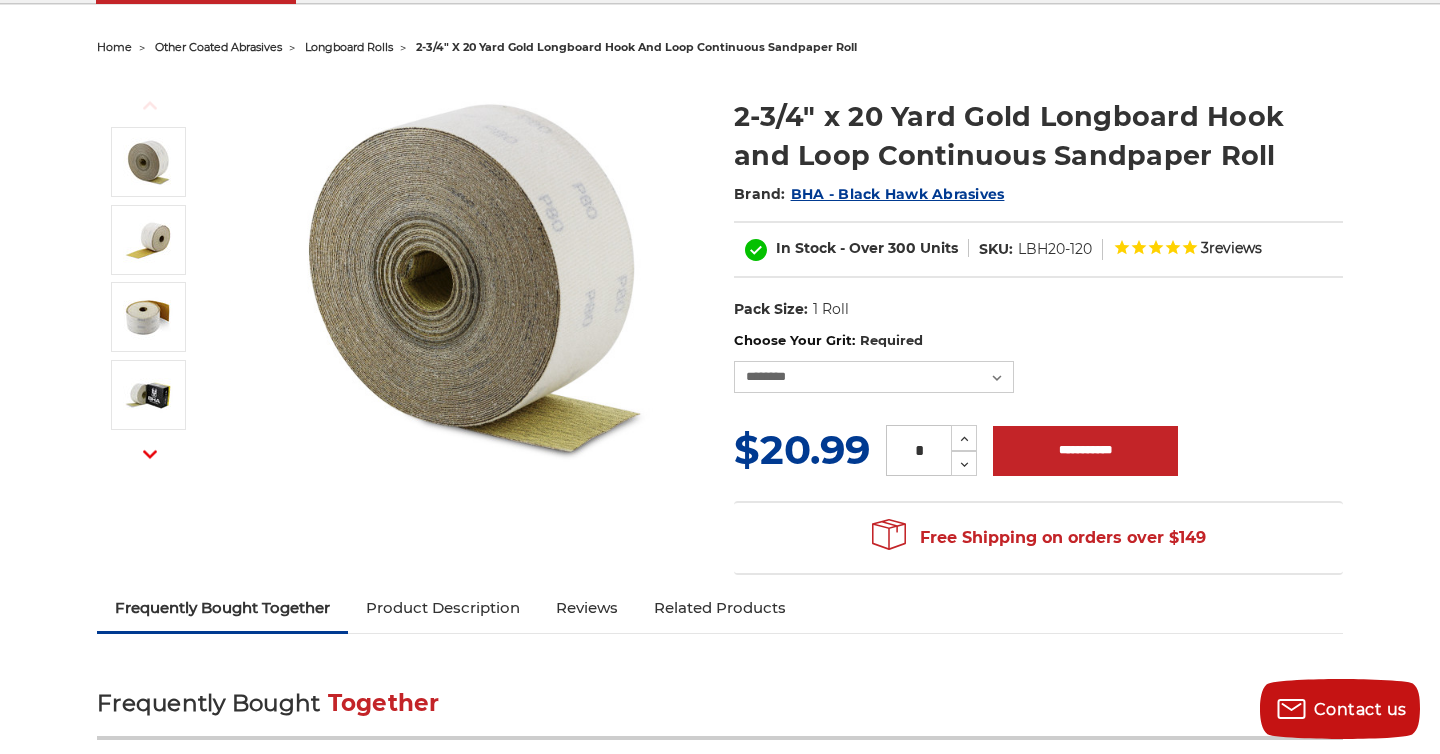 scroll, scrollTop: 183, scrollLeft: 0, axis: vertical 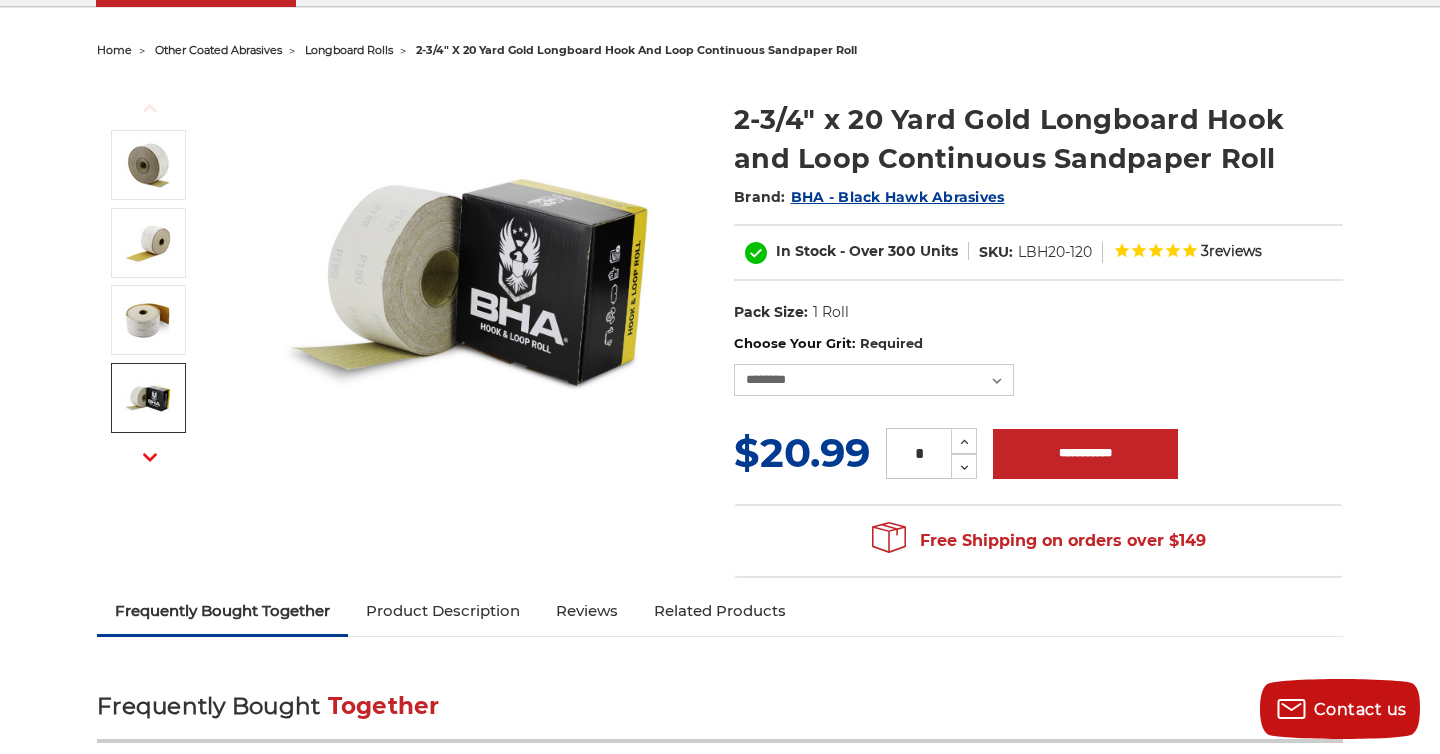 click at bounding box center [148, 398] 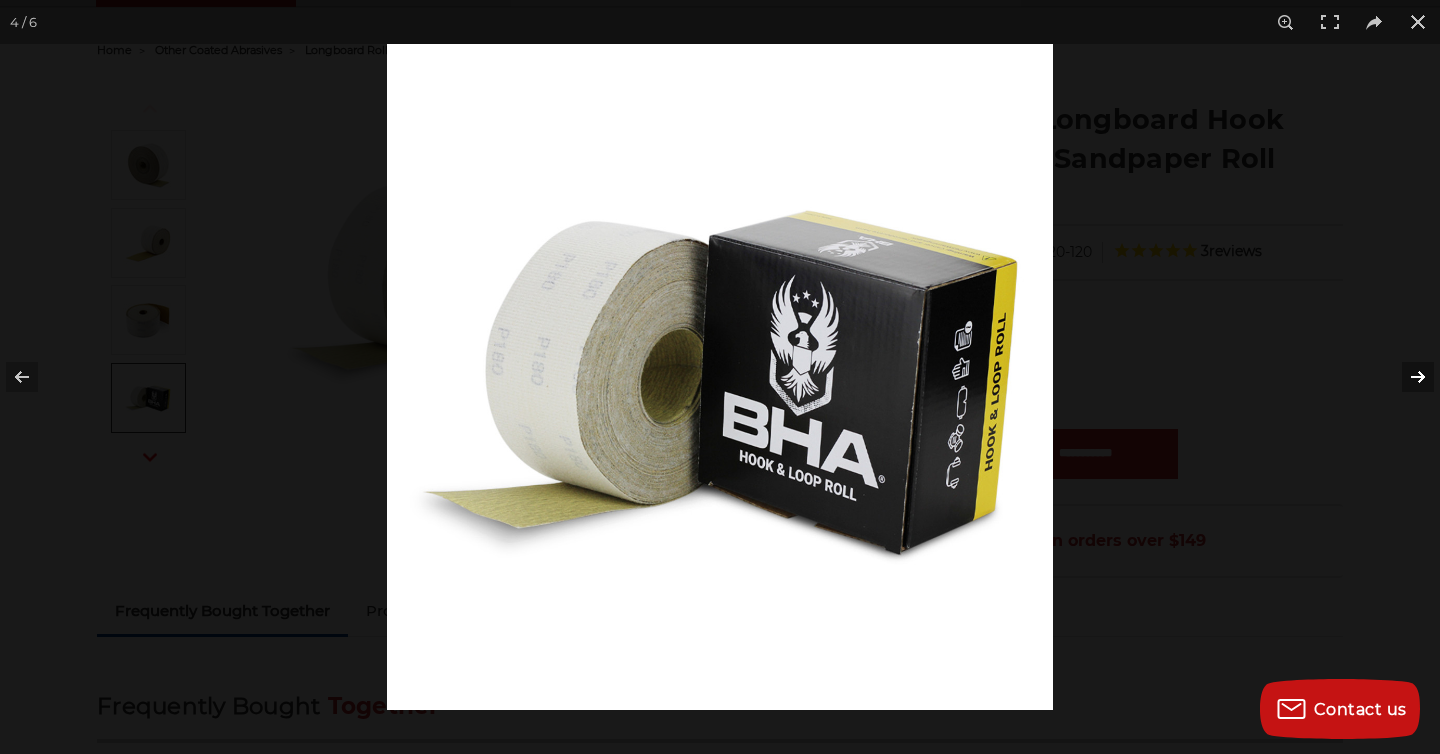 click at bounding box center (1405, 377) 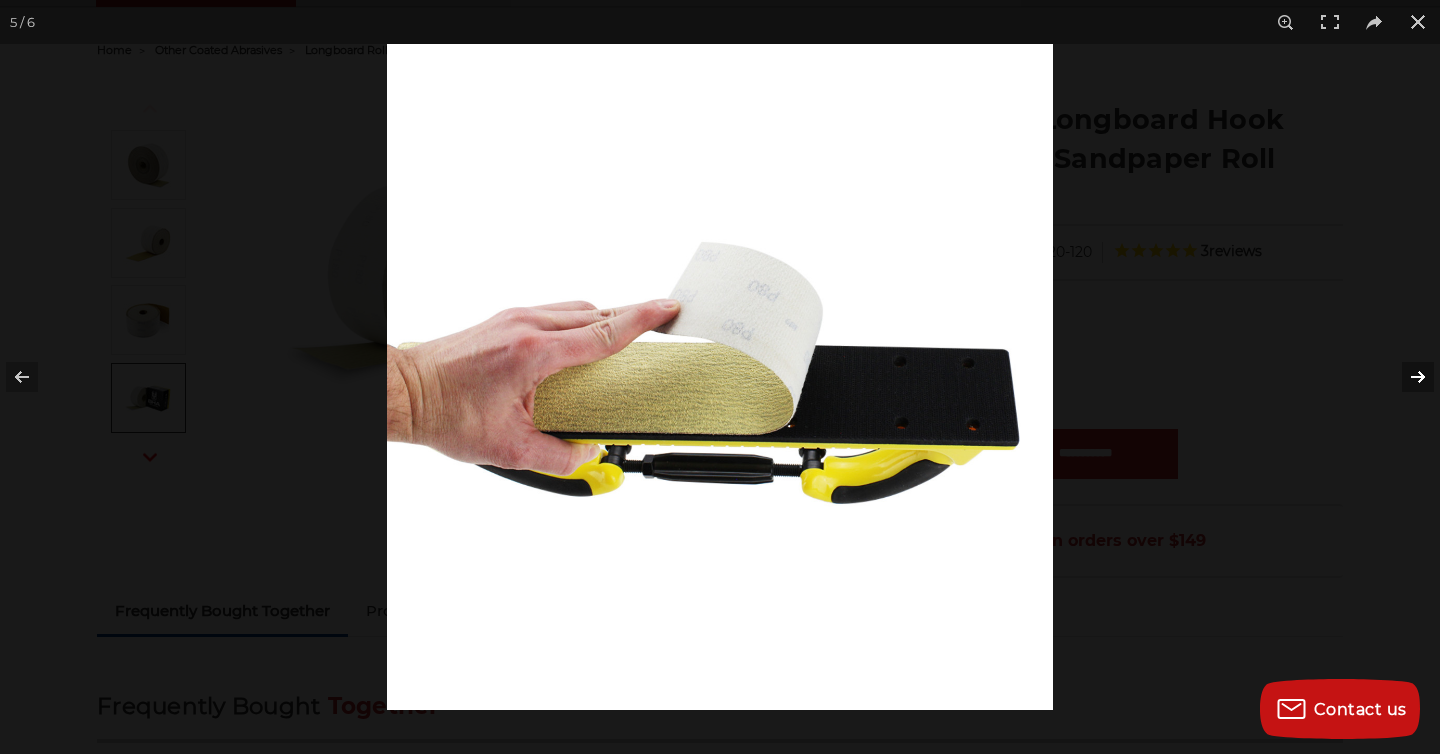 click at bounding box center (1405, 377) 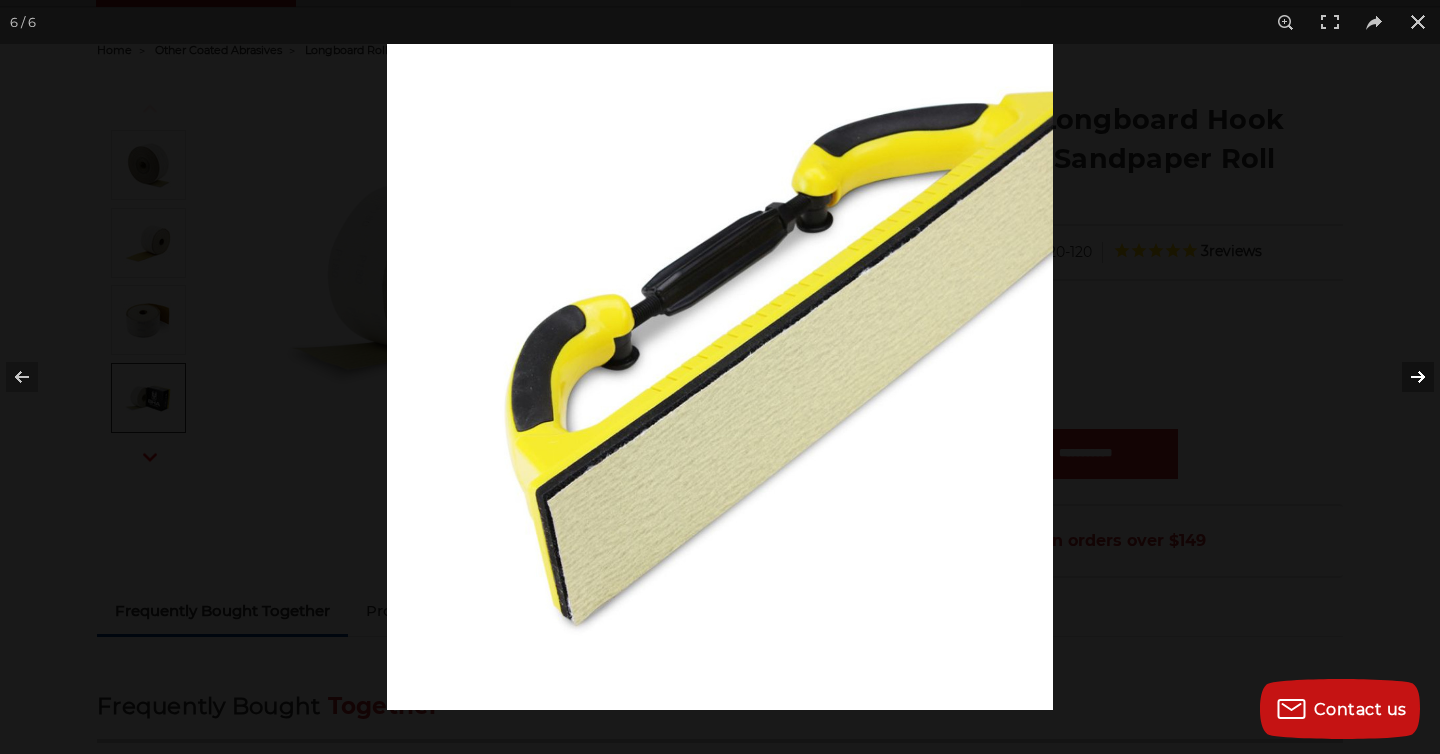 click at bounding box center [1405, 377] 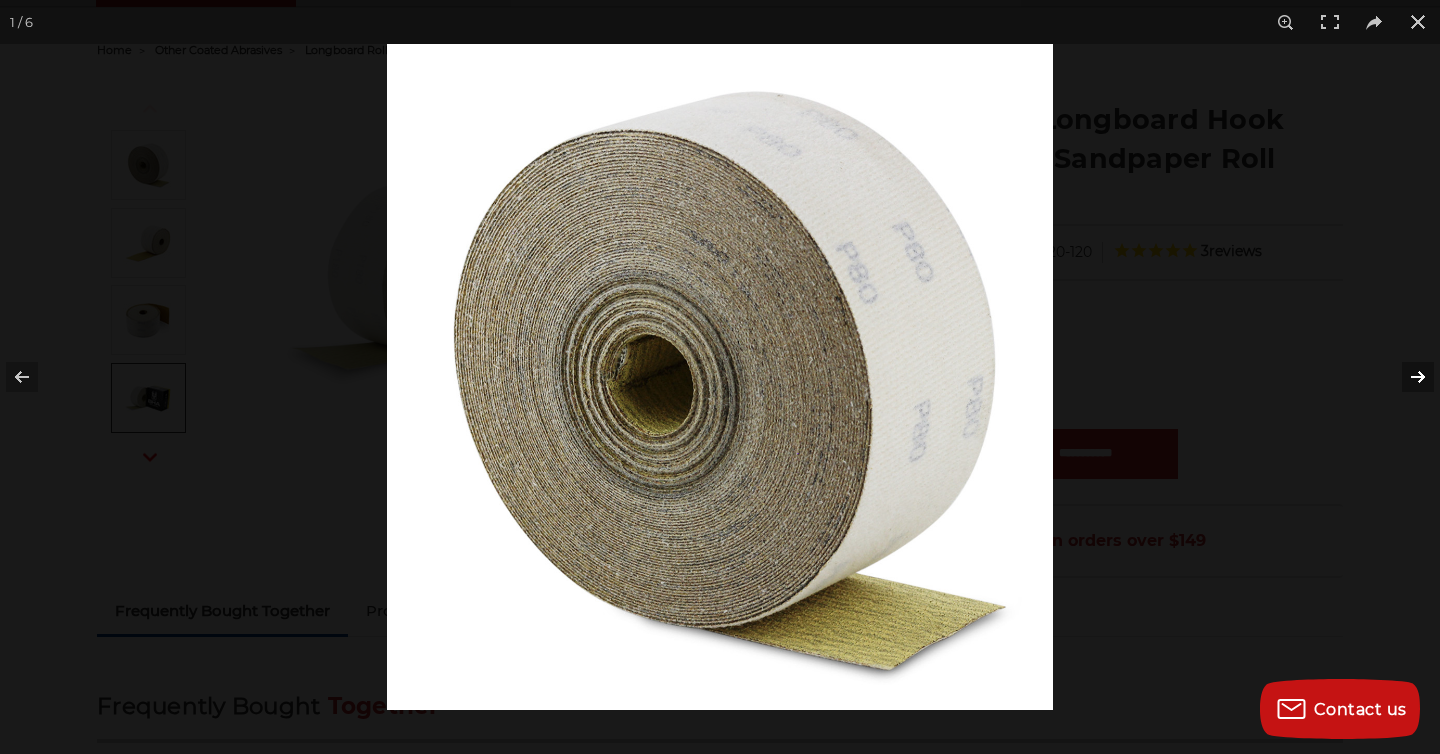 click at bounding box center (1405, 377) 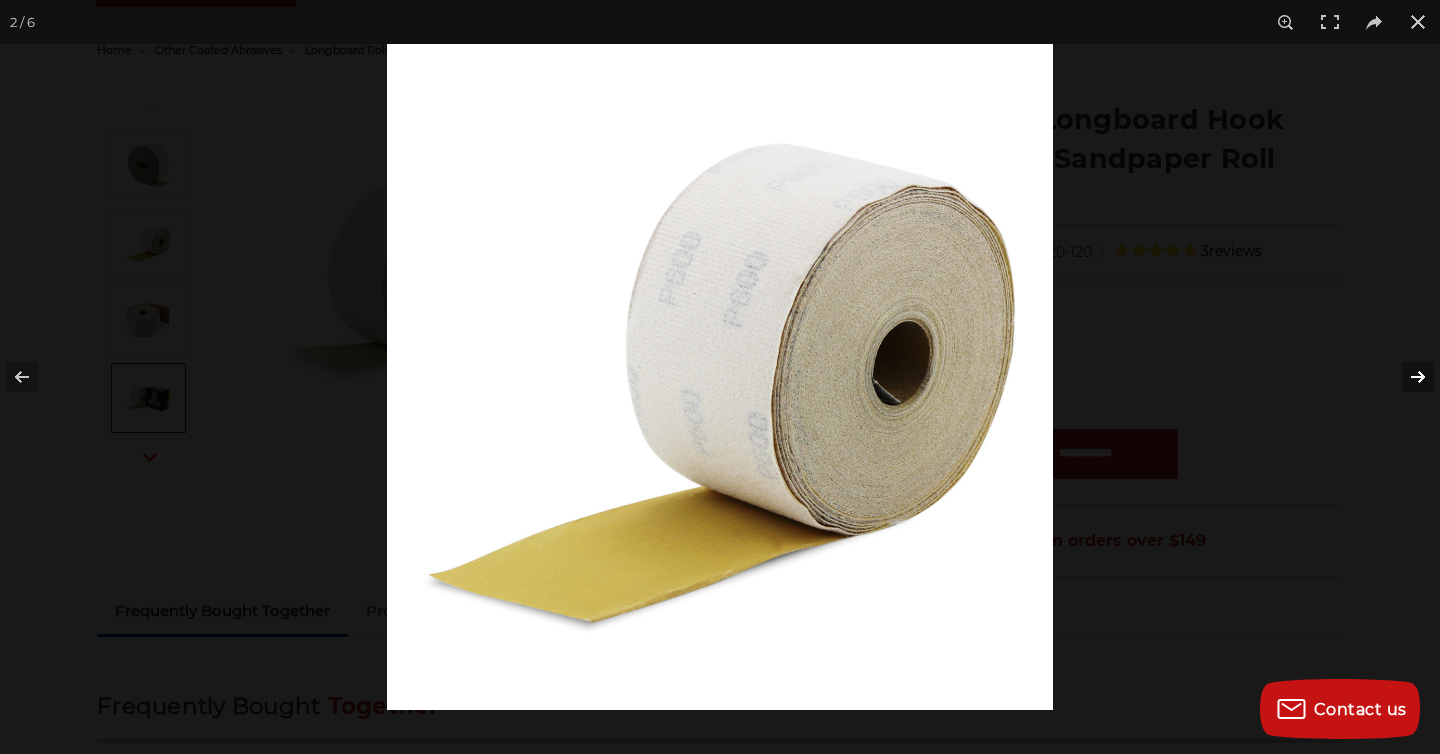click at bounding box center (1405, 377) 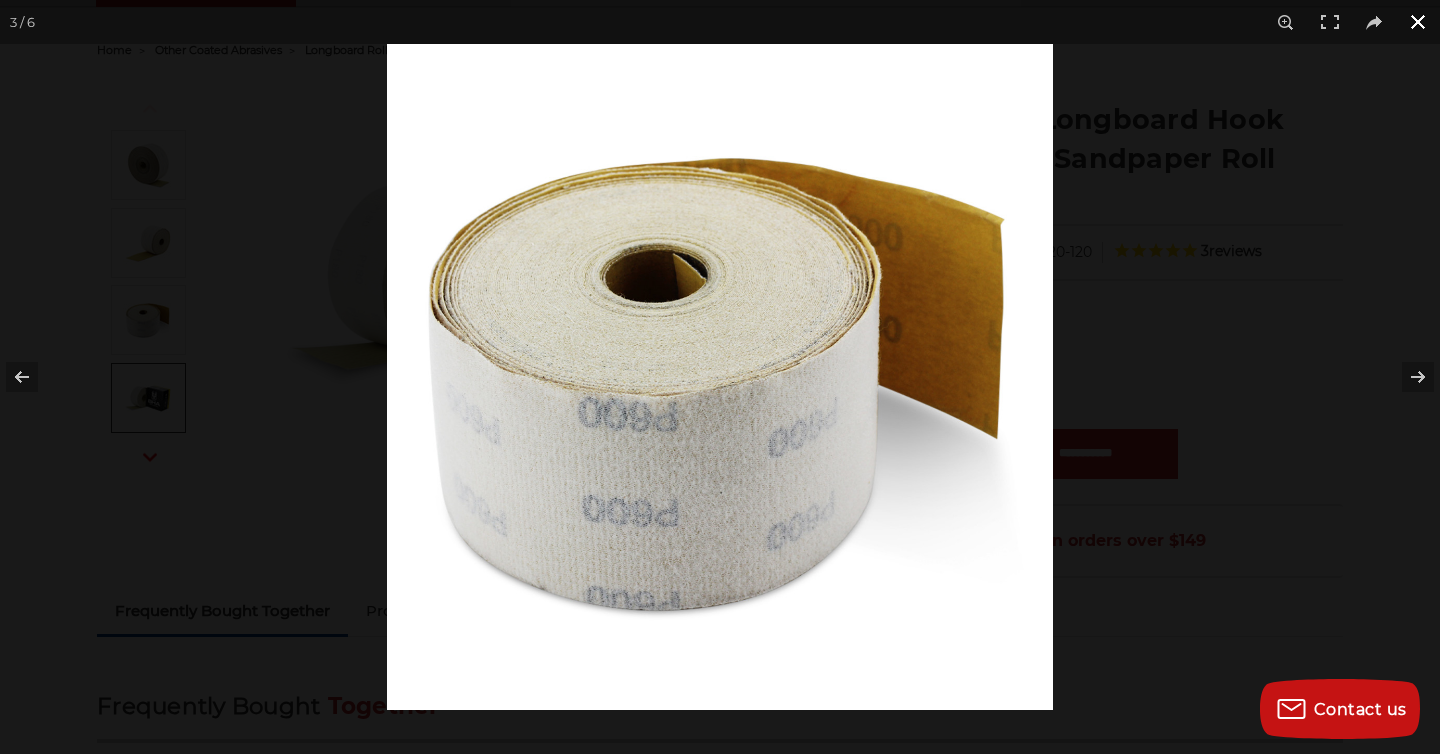 click at bounding box center [1418, 22] 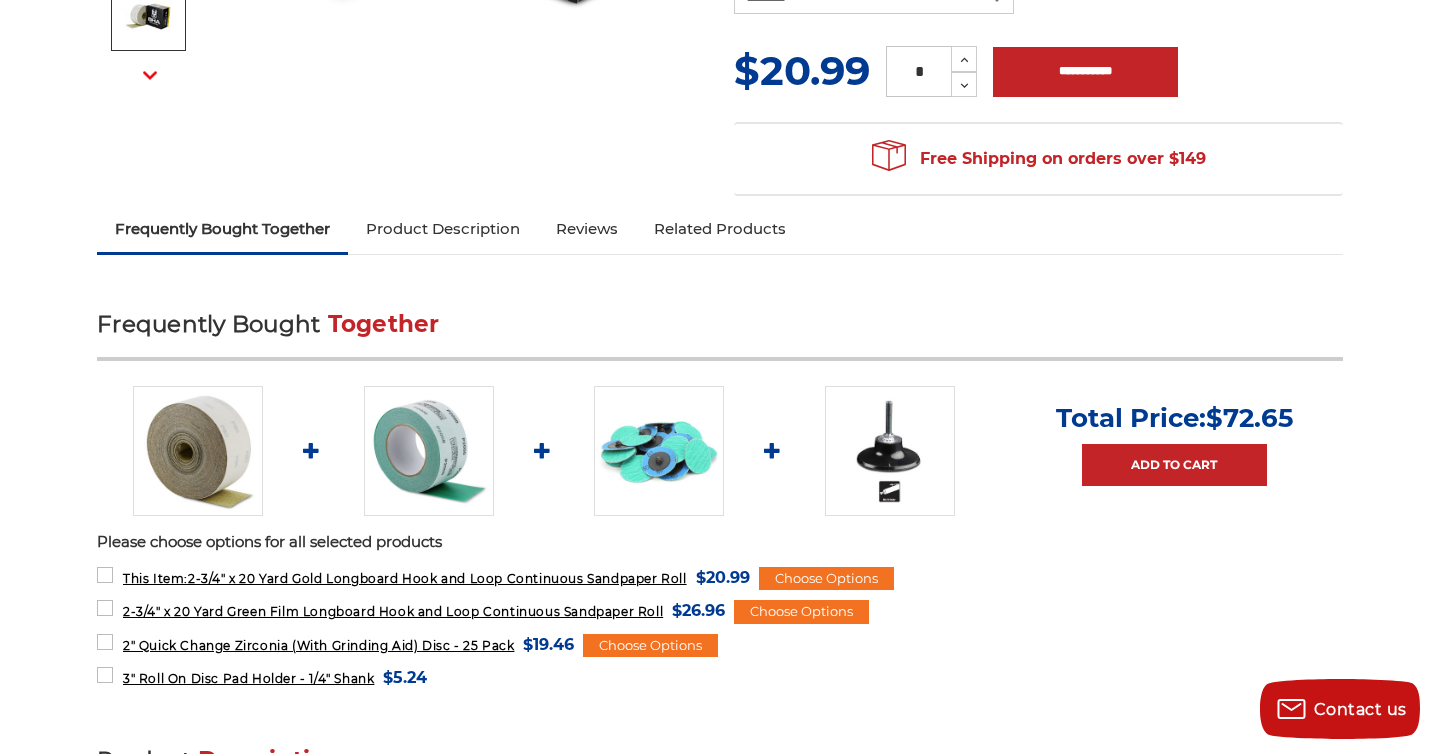 scroll, scrollTop: 515, scrollLeft: 0, axis: vertical 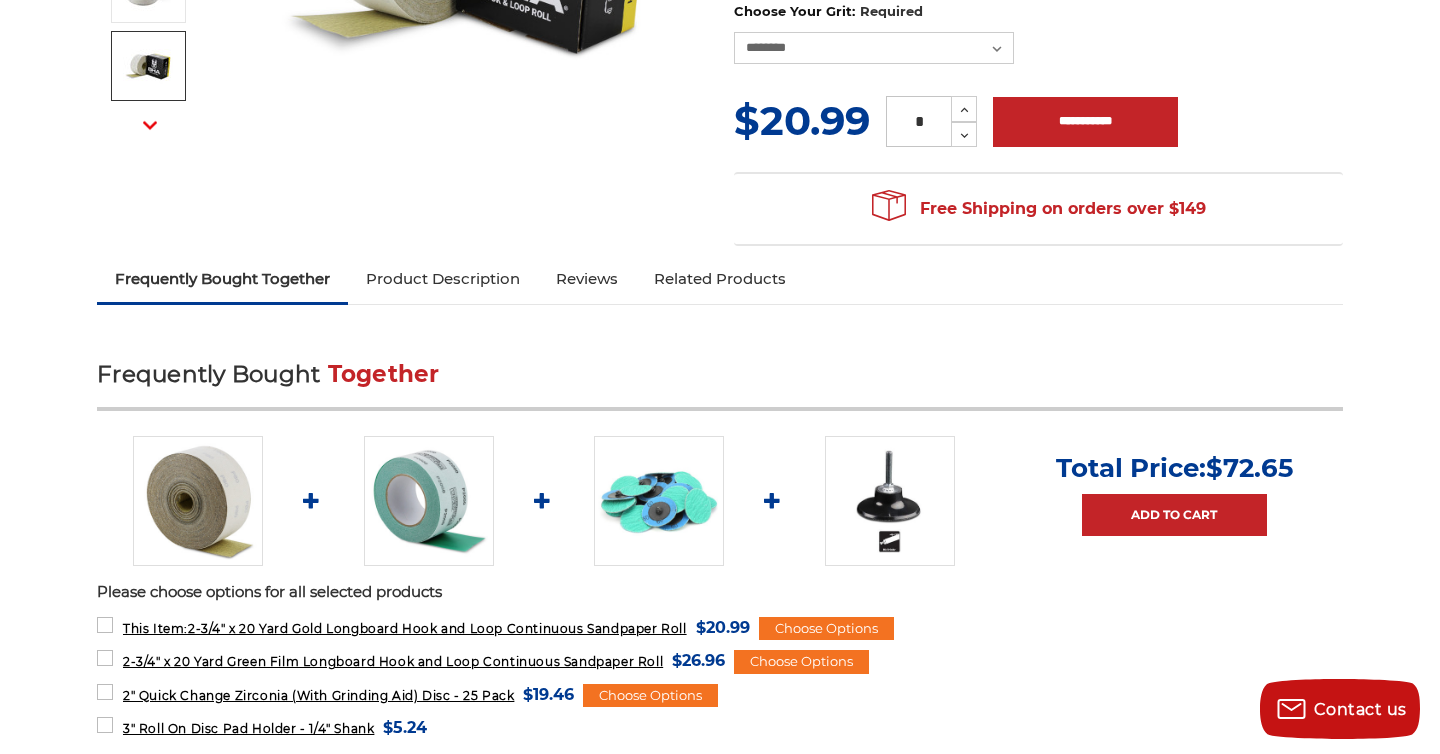 click on "Product Description" at bounding box center [443, 279] 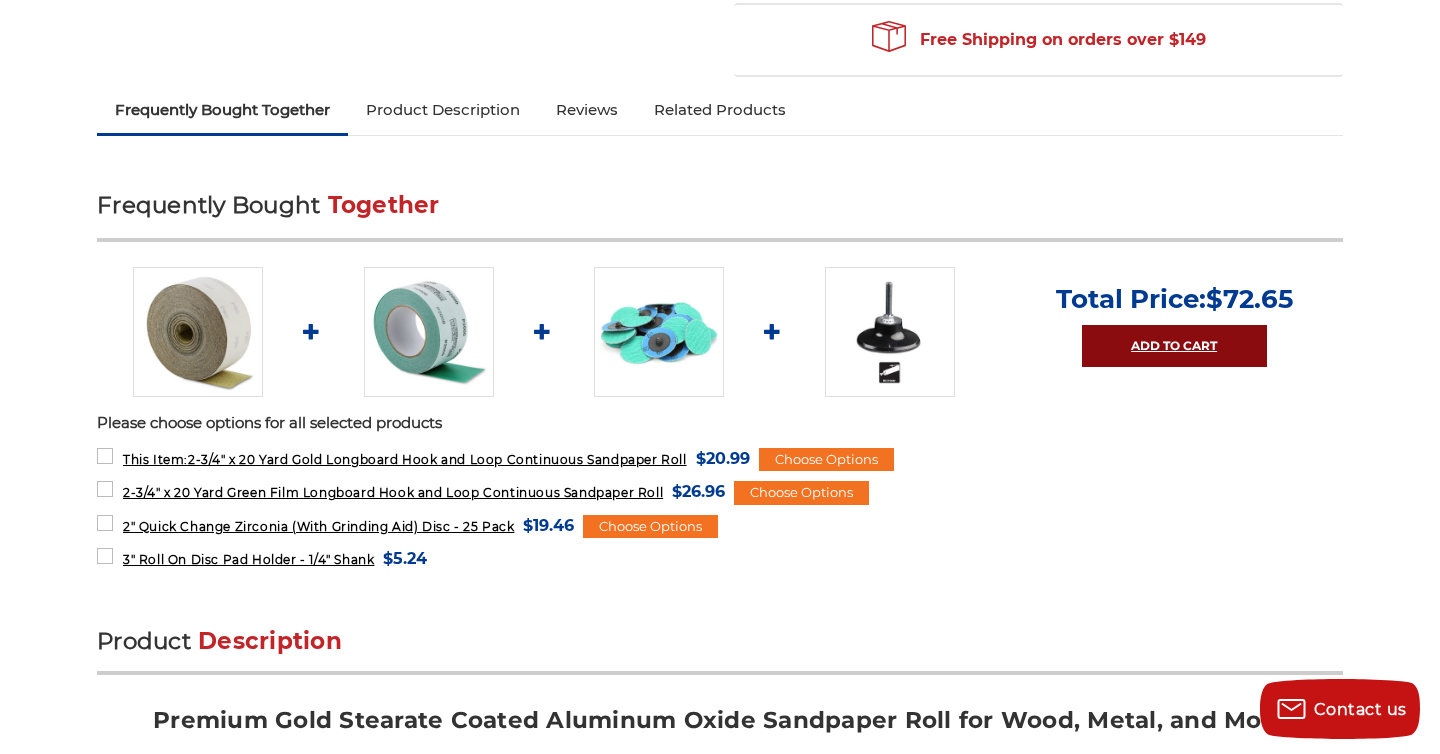 scroll, scrollTop: 382, scrollLeft: 0, axis: vertical 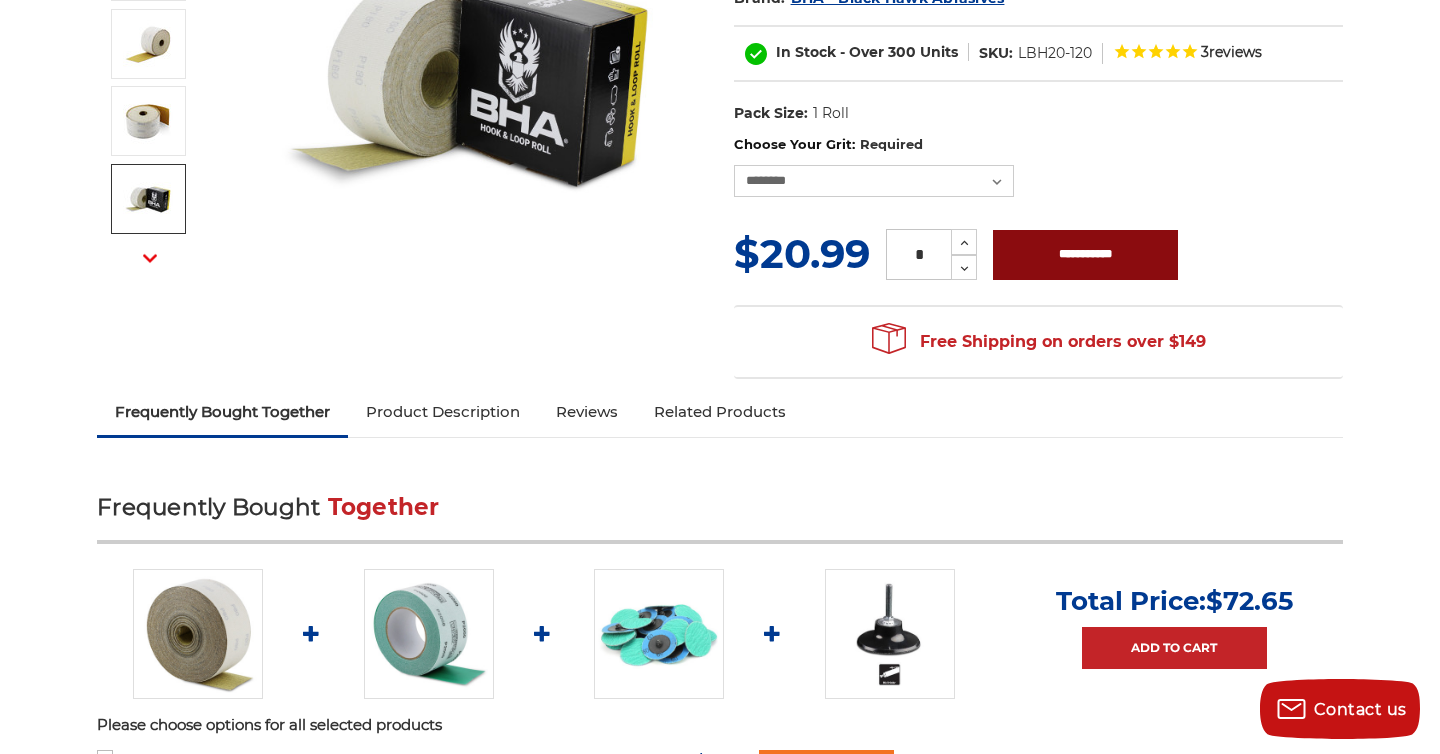 click on "**********" at bounding box center (1085, 255) 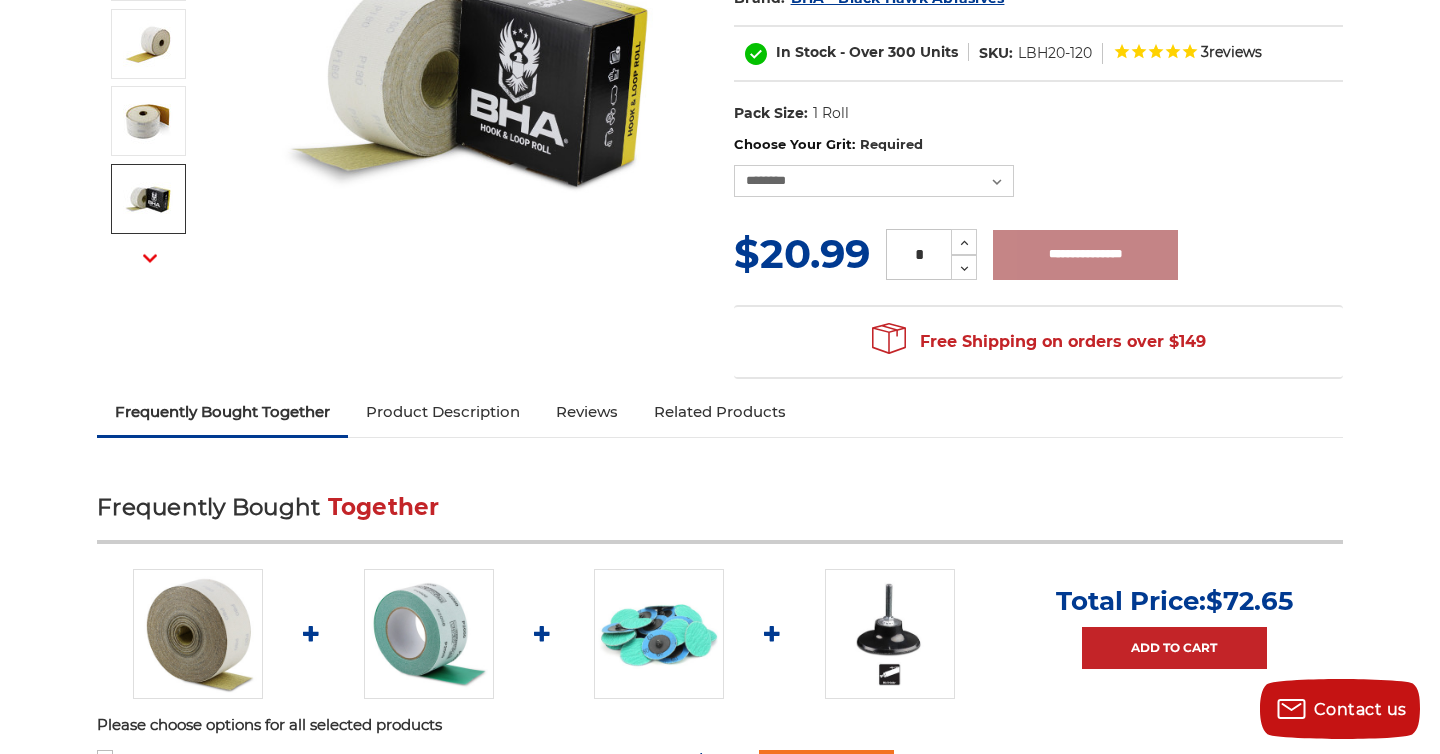 type on "**********" 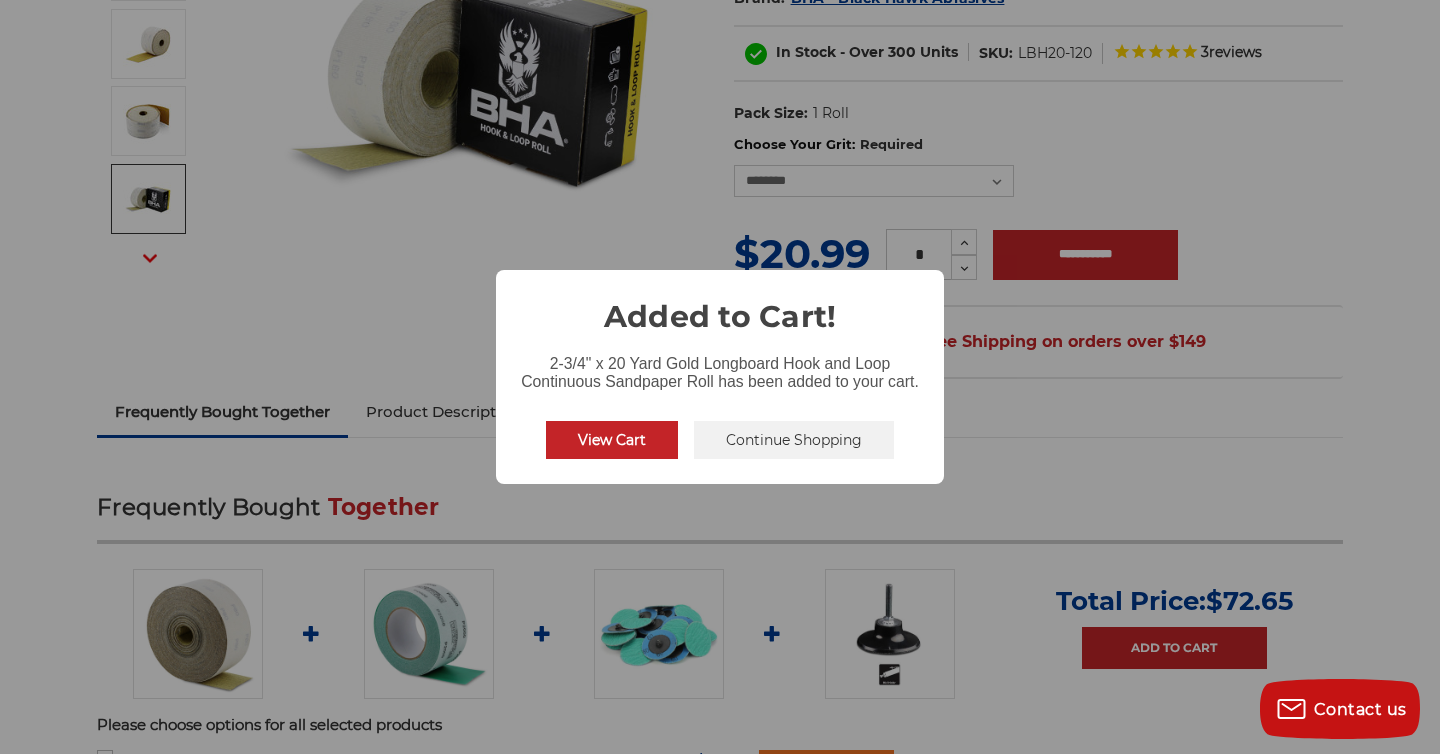 click on "View Cart" at bounding box center [612, 440] 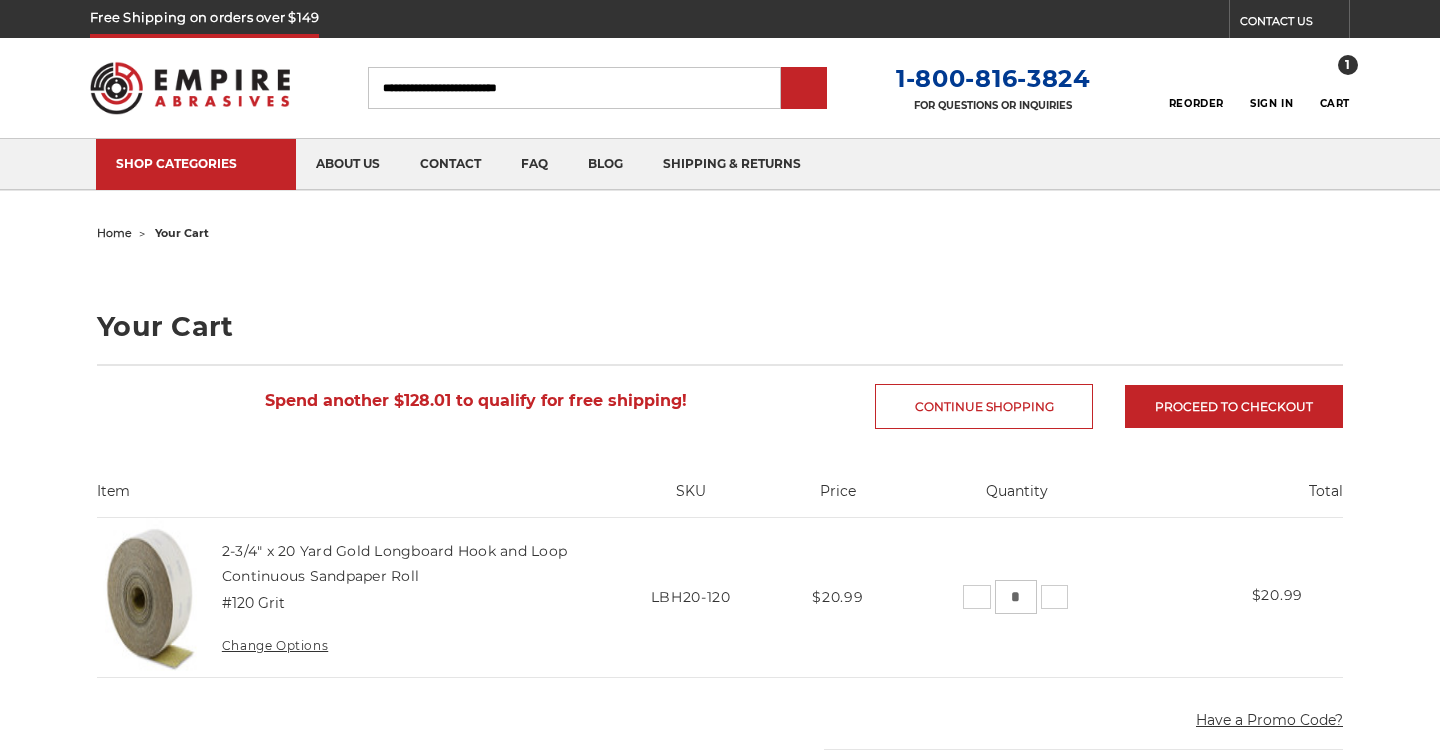 scroll, scrollTop: 0, scrollLeft: 0, axis: both 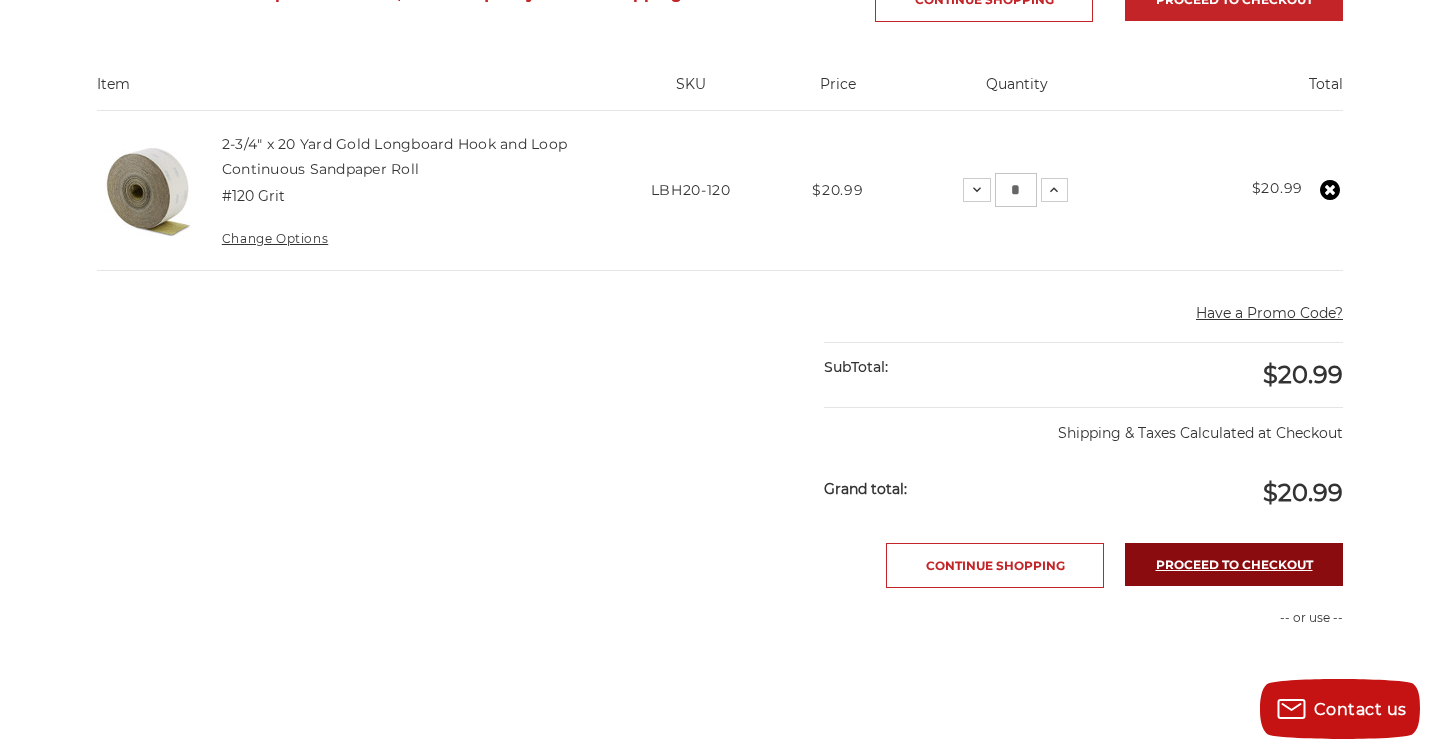 click on "Proceed to checkout" at bounding box center [1234, 564] 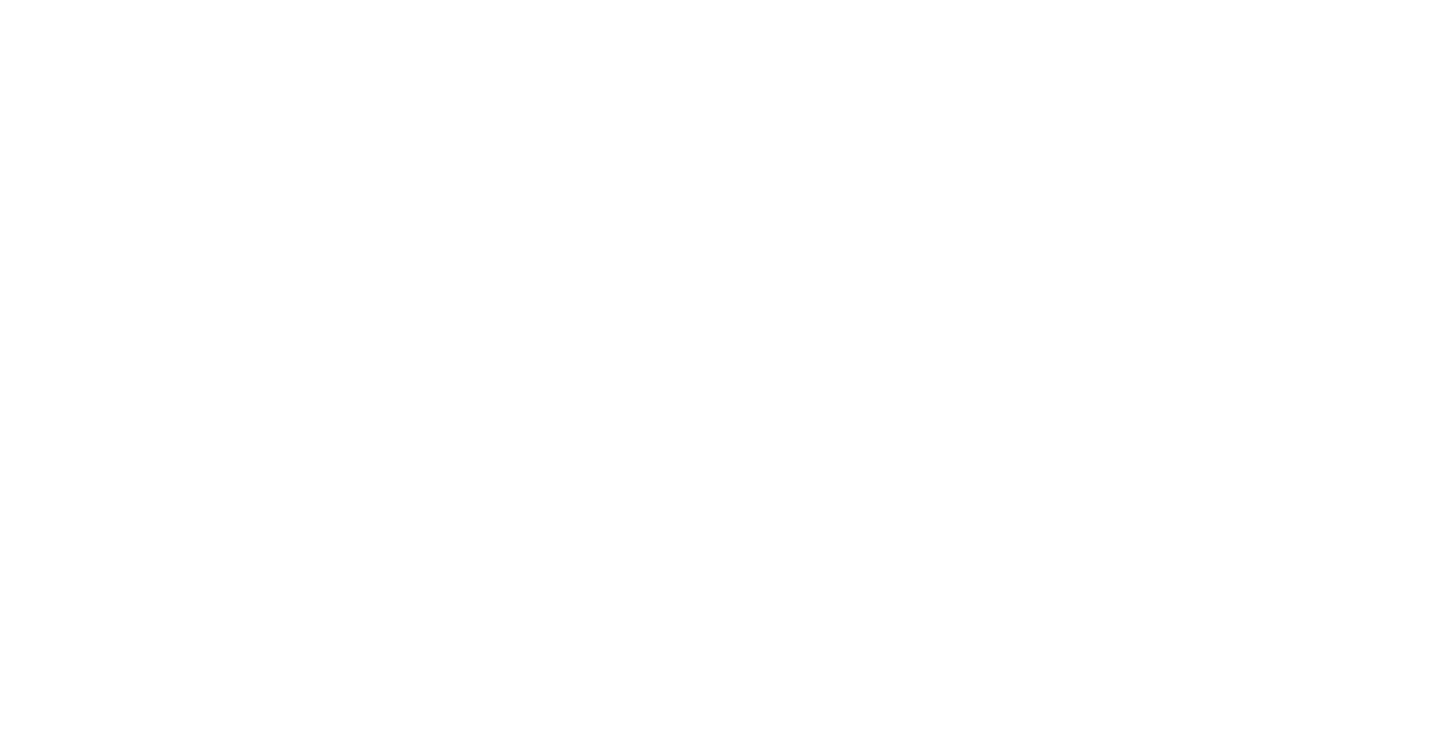 scroll, scrollTop: 0, scrollLeft: 0, axis: both 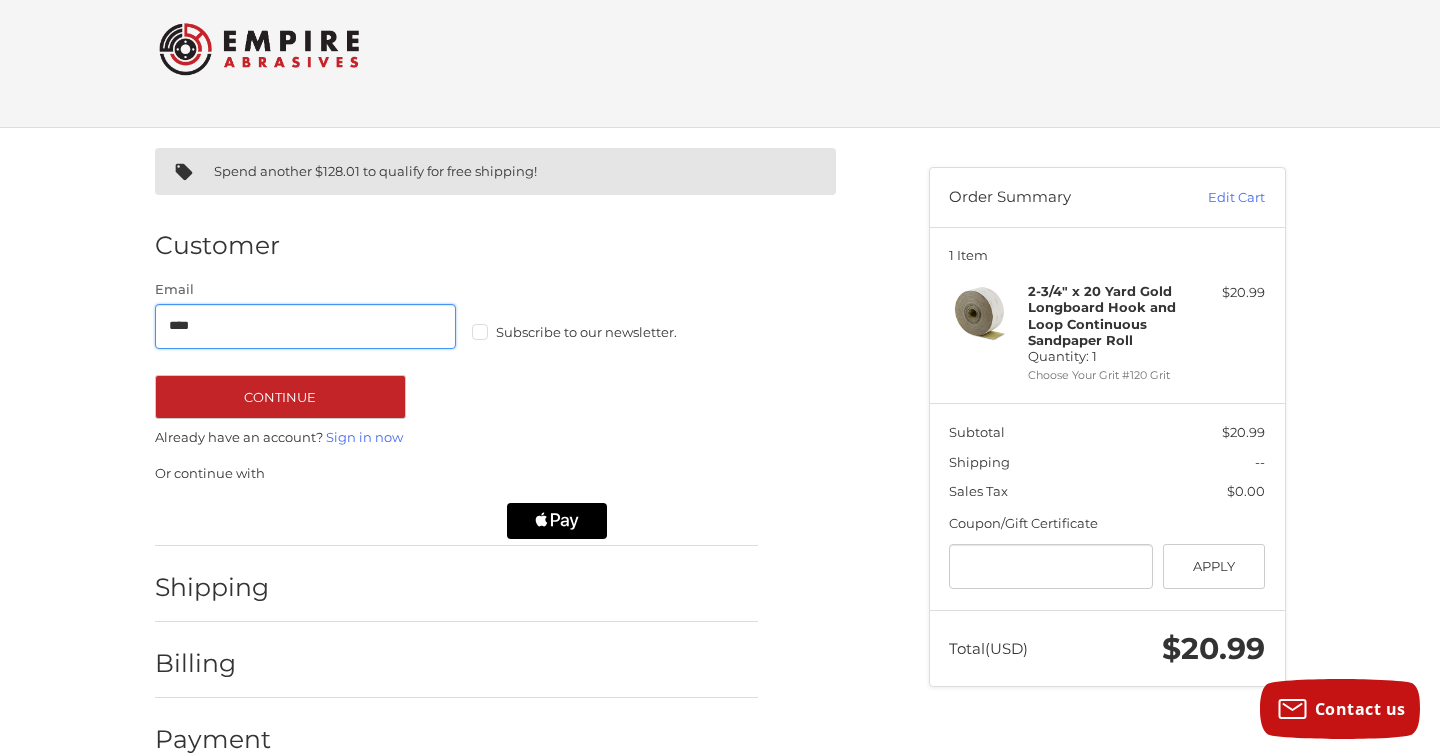 type on "**********" 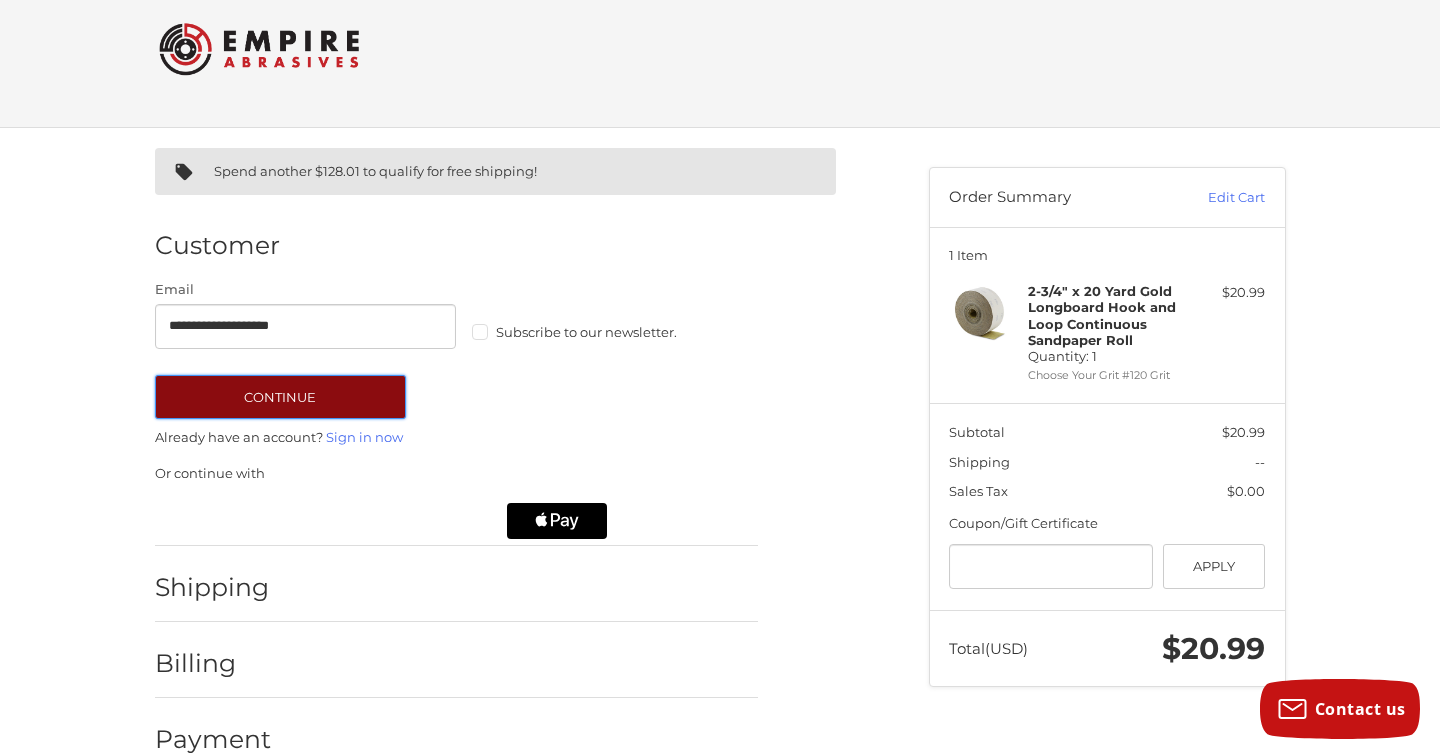 click on "Continue" at bounding box center [280, 397] 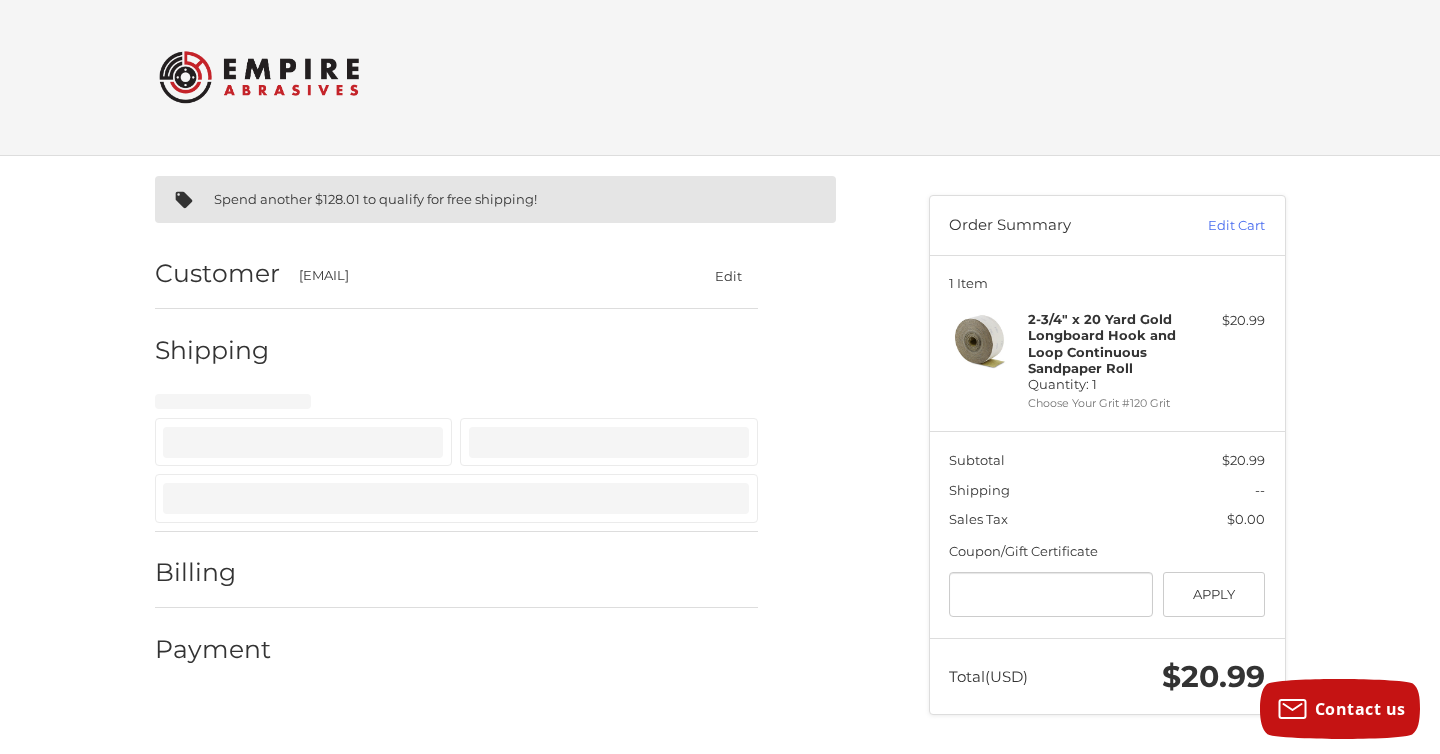 select on "**" 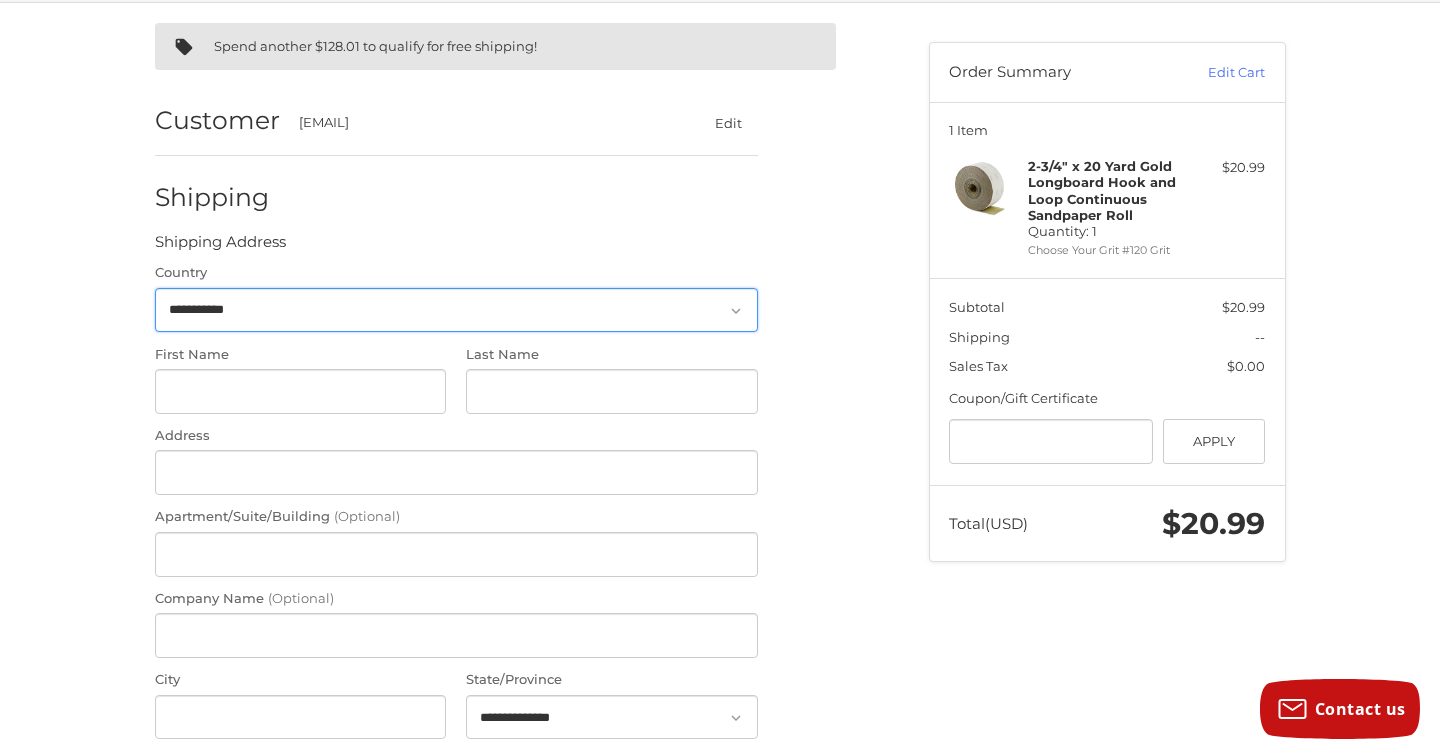 scroll, scrollTop: 159, scrollLeft: 0, axis: vertical 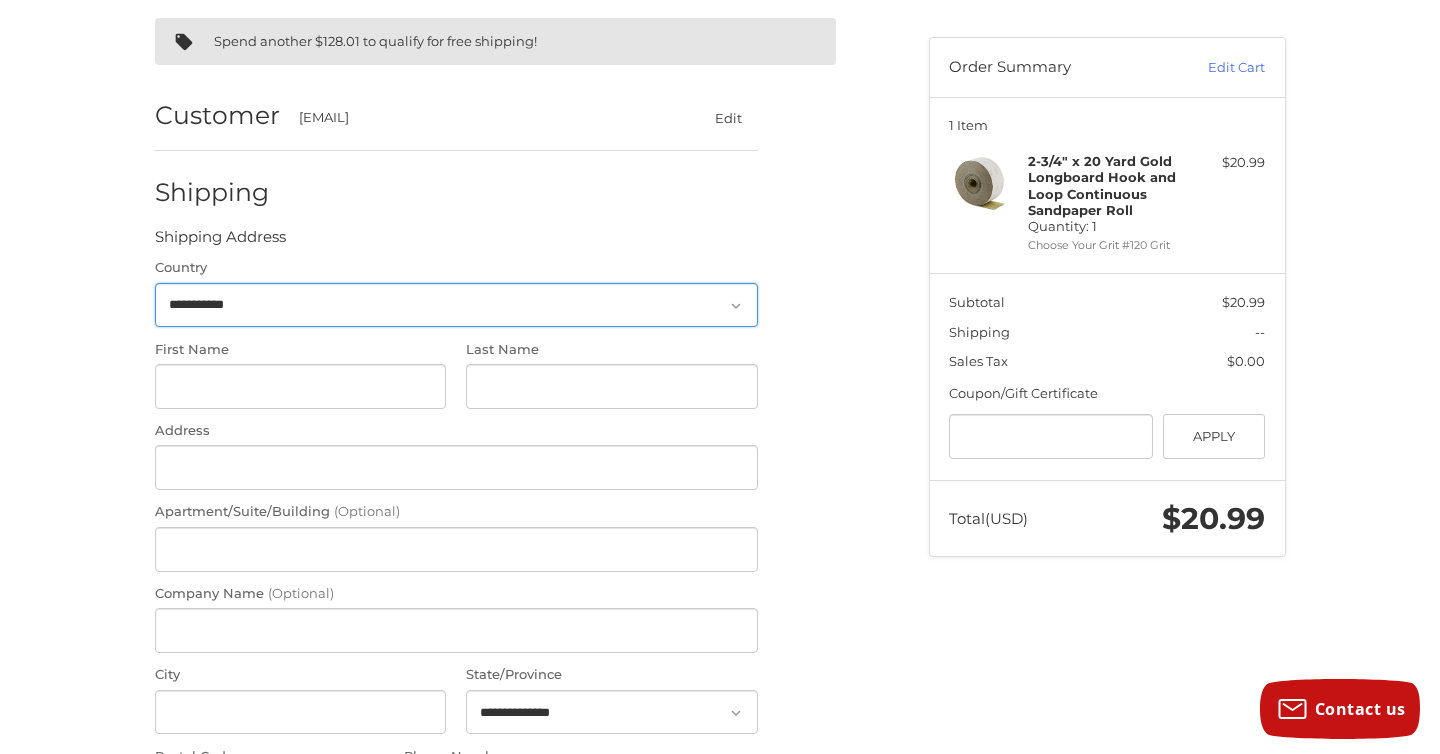 click on "**********" at bounding box center (456, 305) 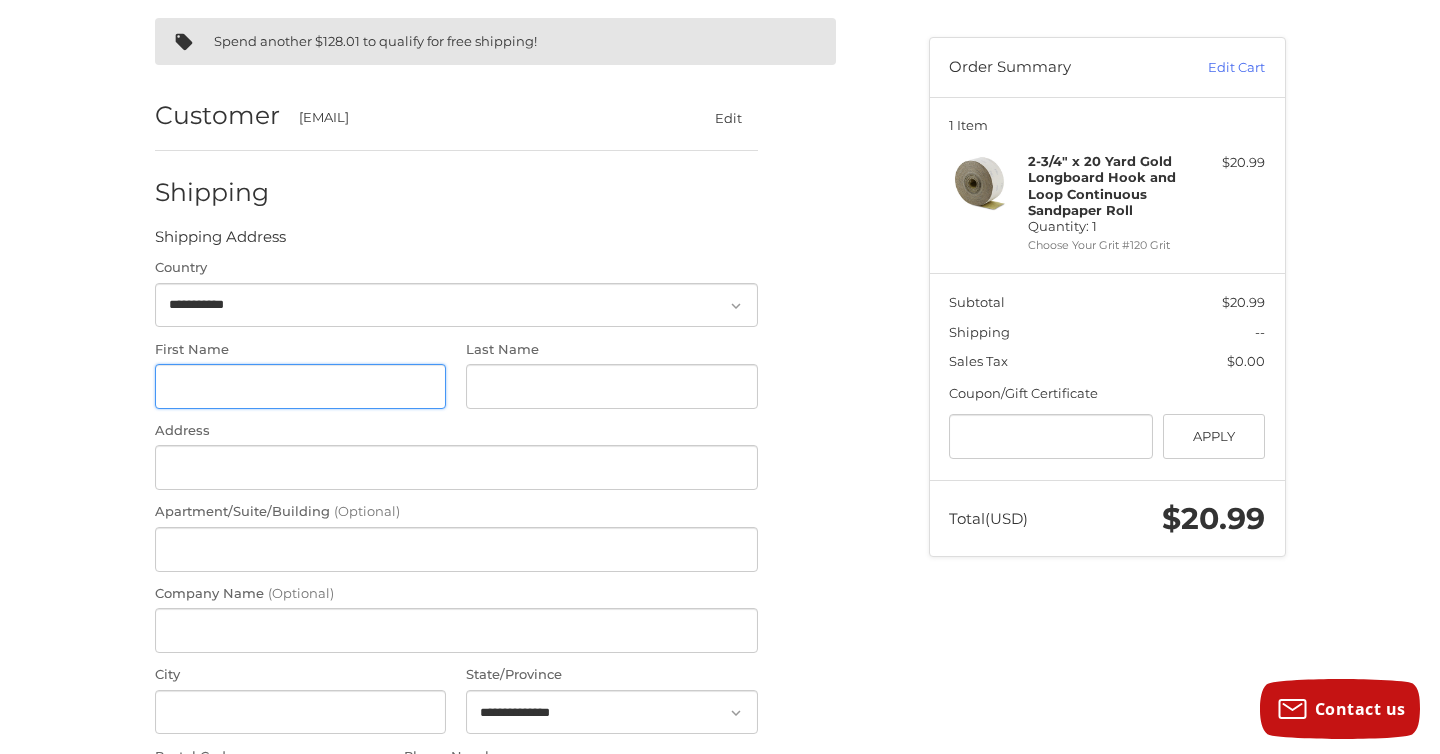 click on "First Name" at bounding box center (301, 386) 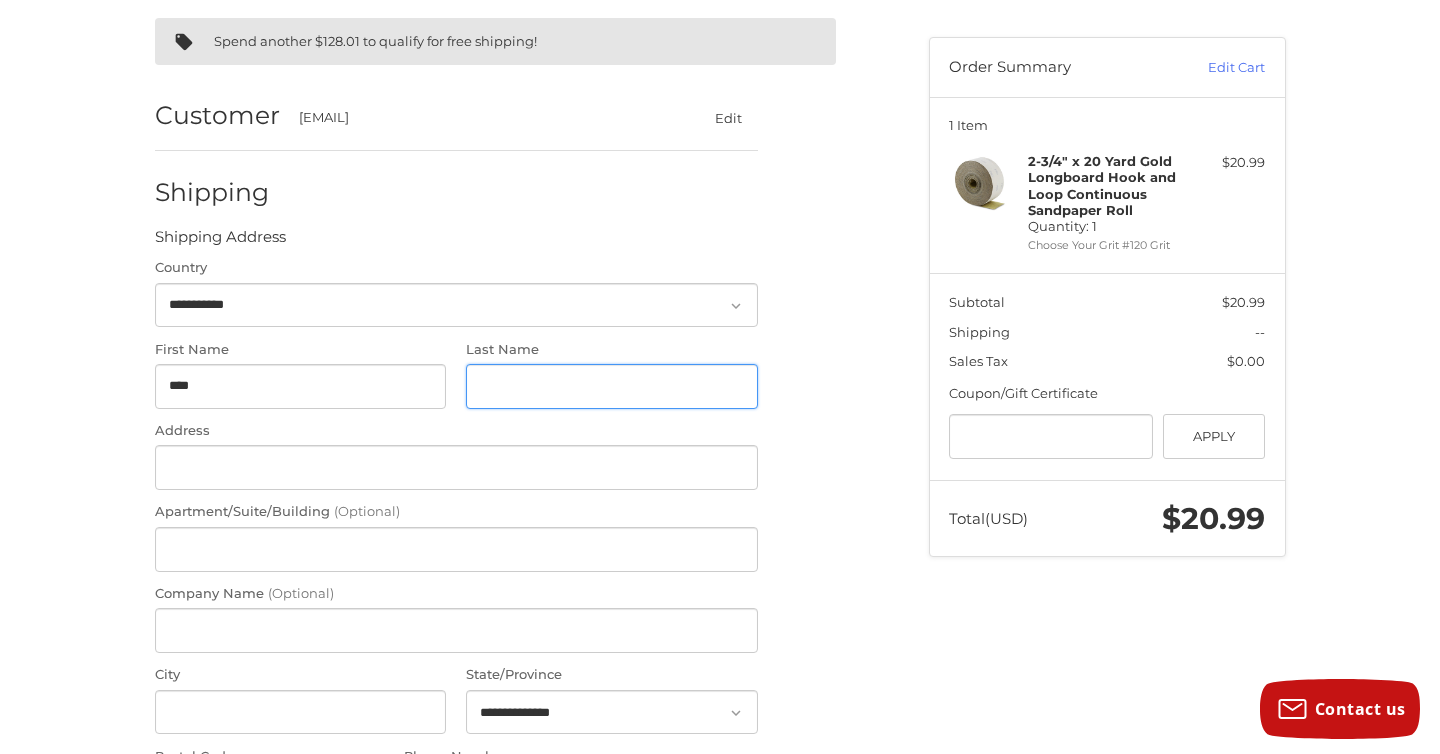 type on "******" 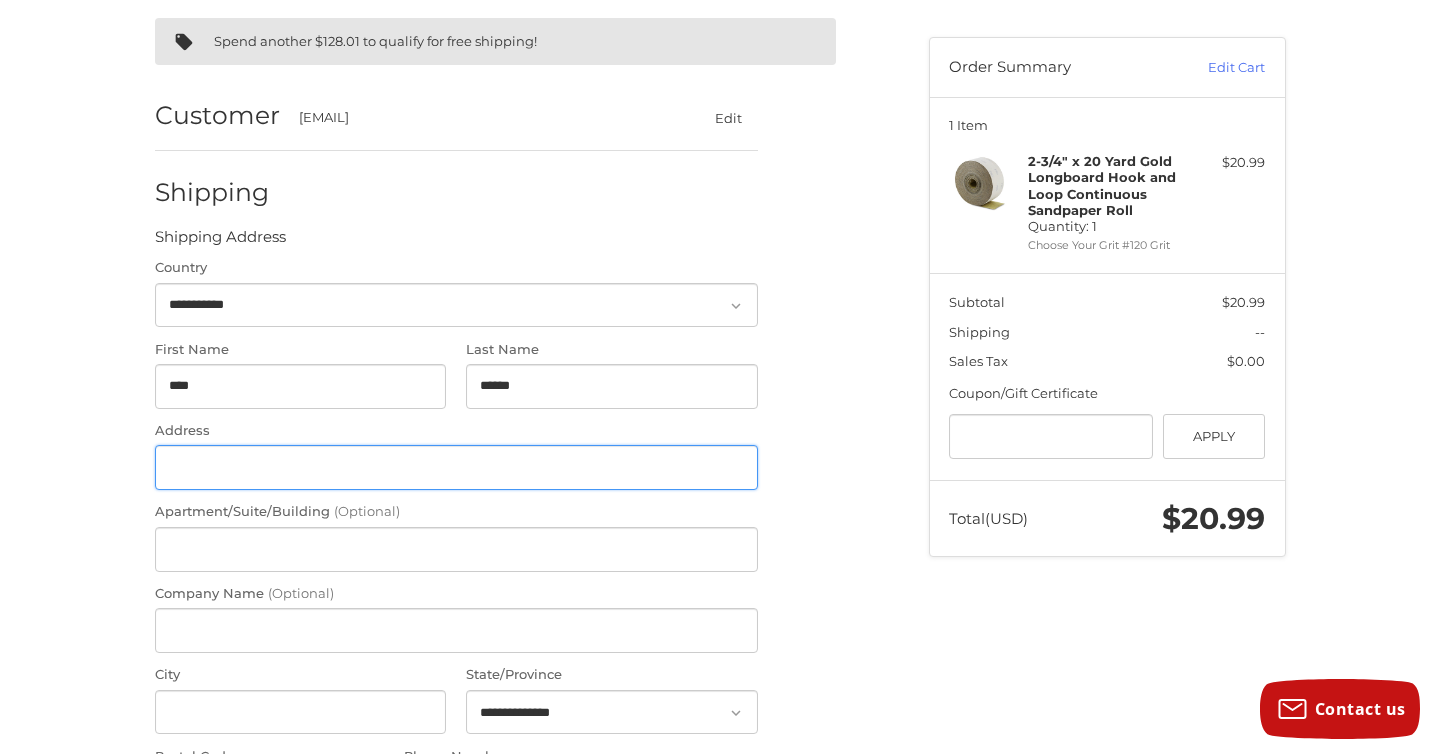 type on "**********" 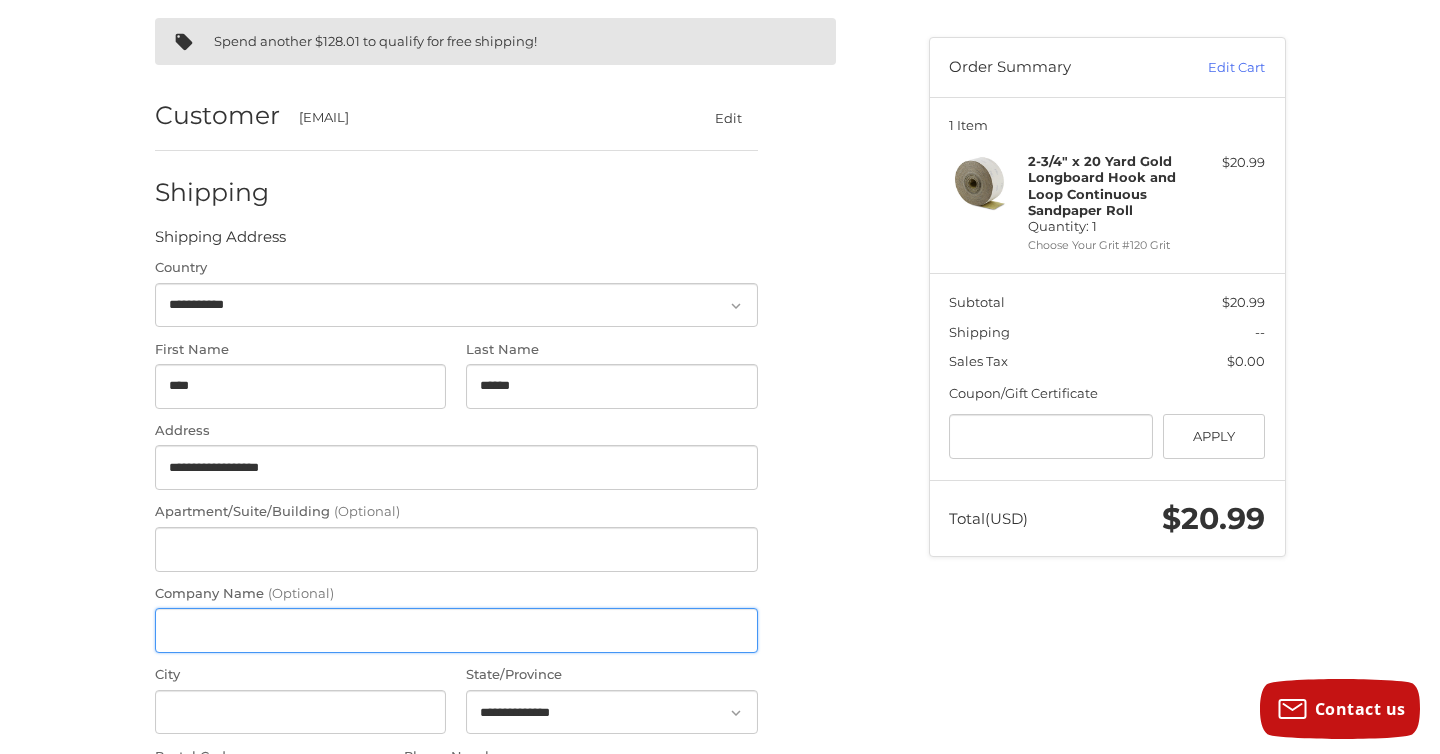 type on "**********" 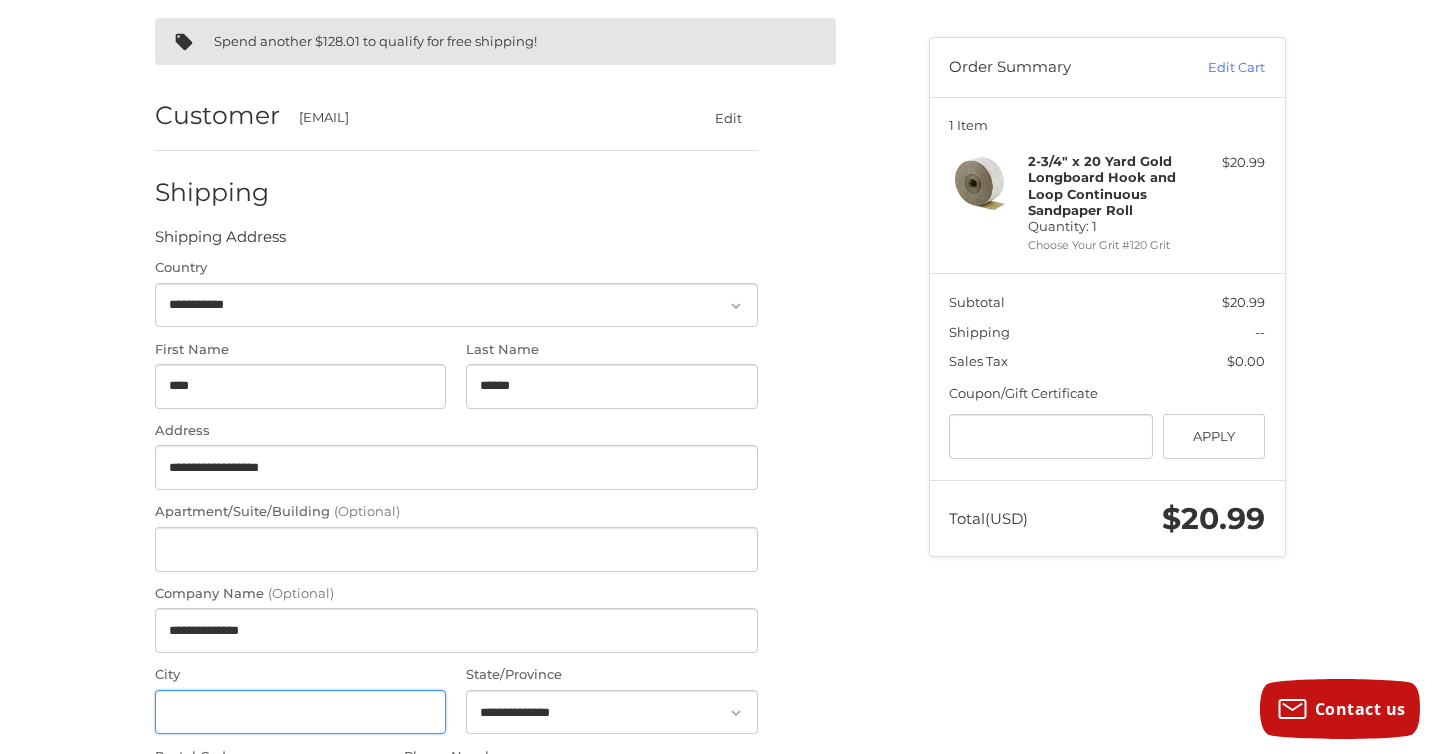 type on "**********" 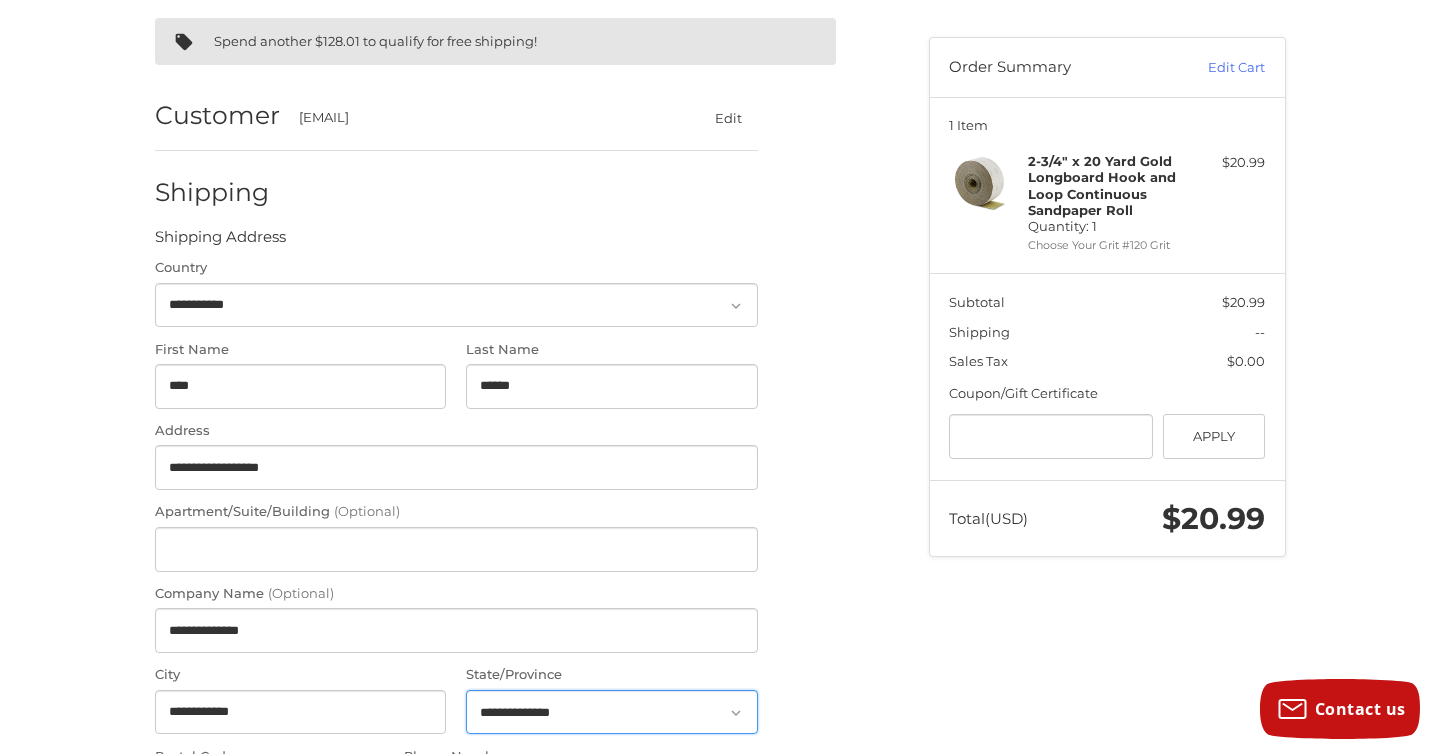 select on "**" 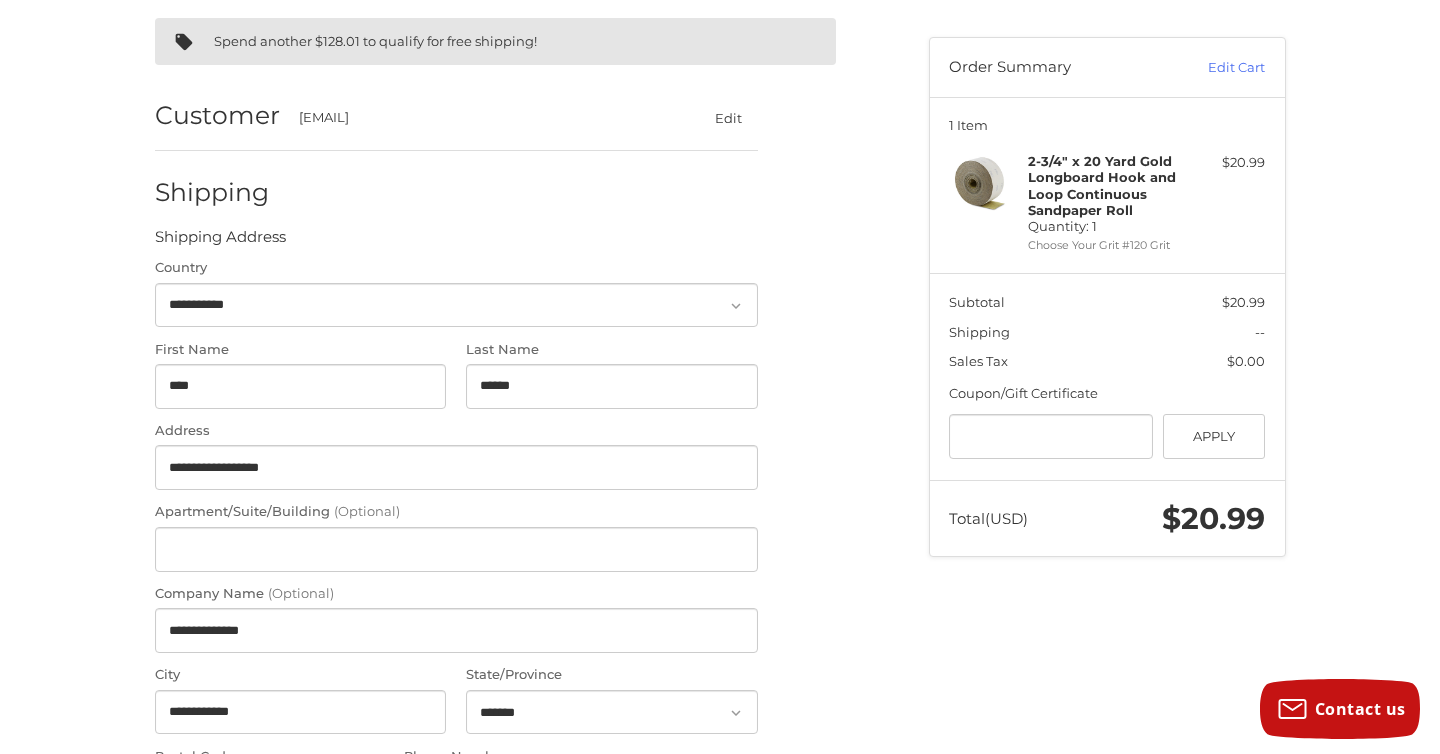 type on "**********" 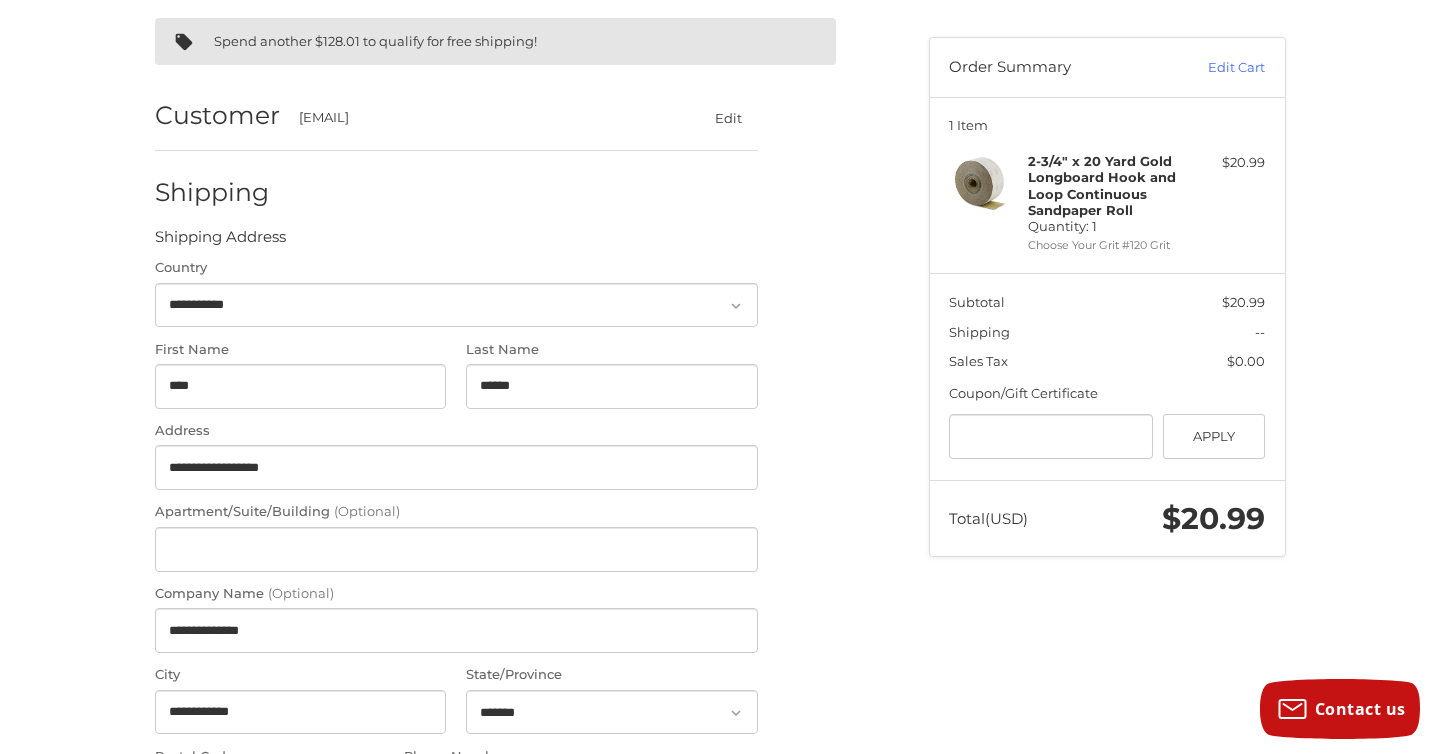 type on "**********" 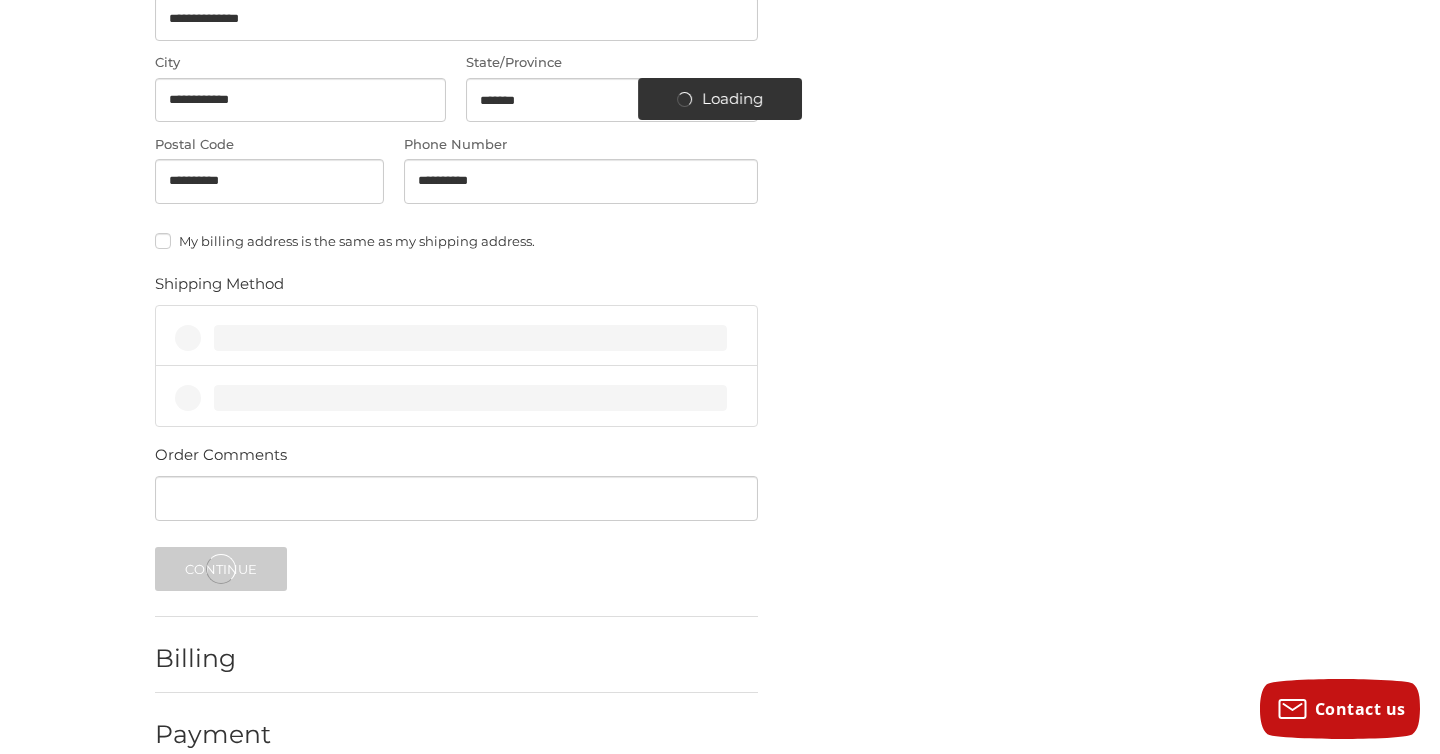 scroll, scrollTop: 805, scrollLeft: 0, axis: vertical 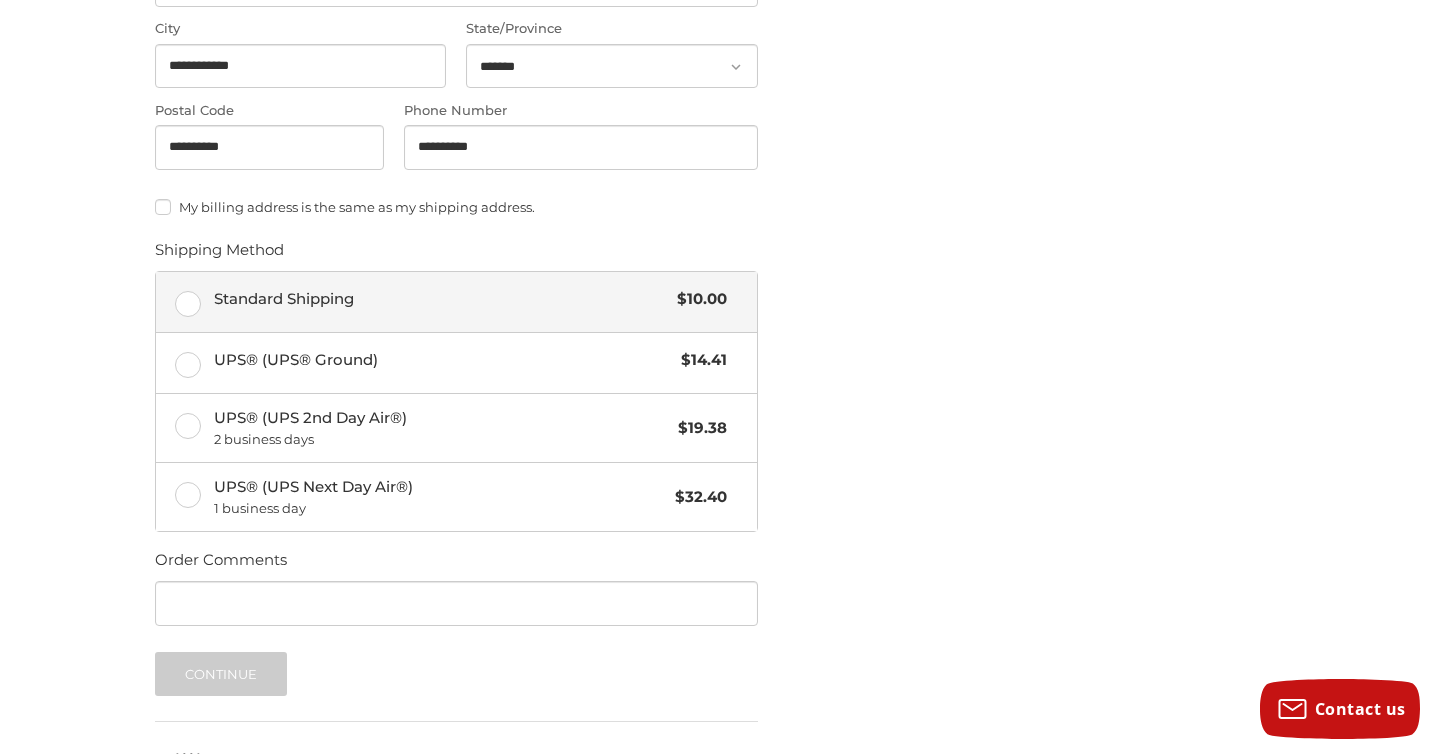 click on "Standard Shipping $10.00" at bounding box center (456, 302) 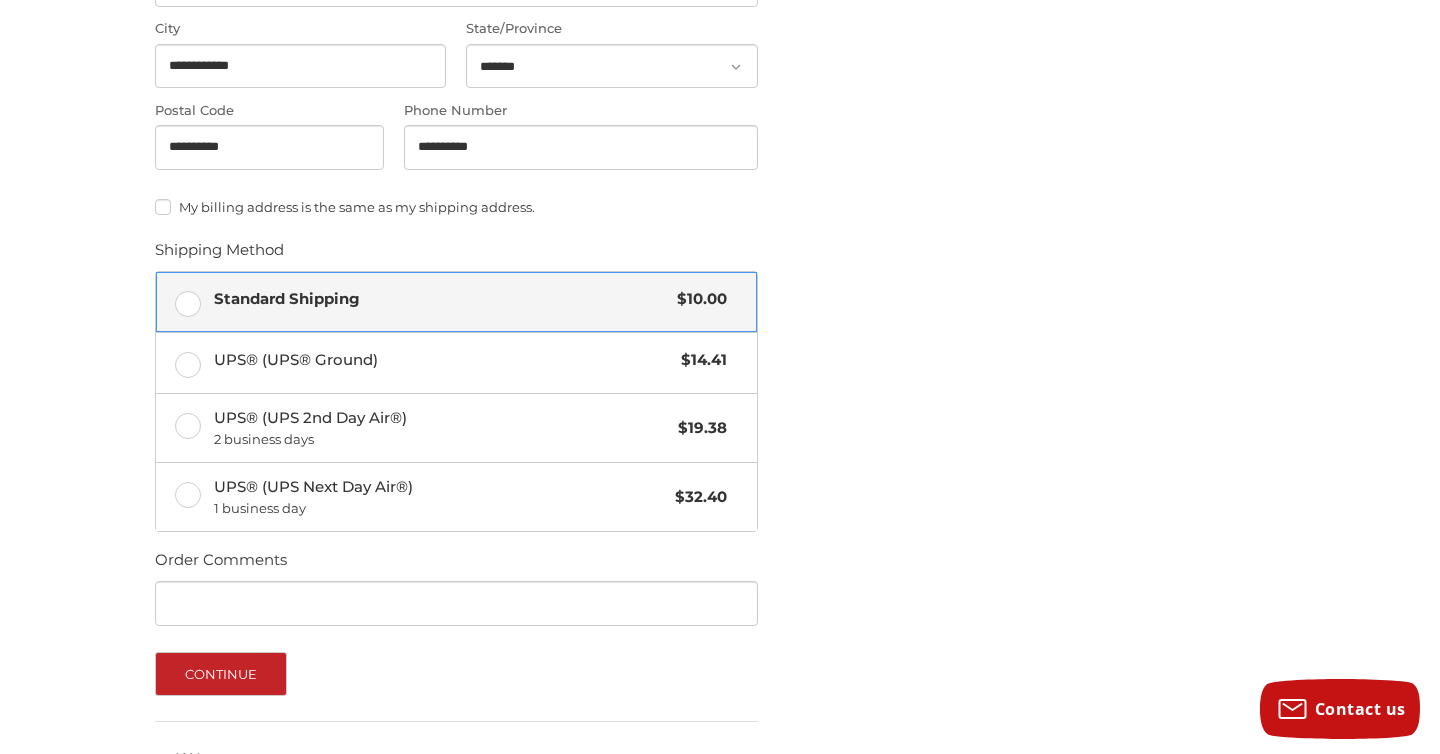 scroll, scrollTop: 944, scrollLeft: 0, axis: vertical 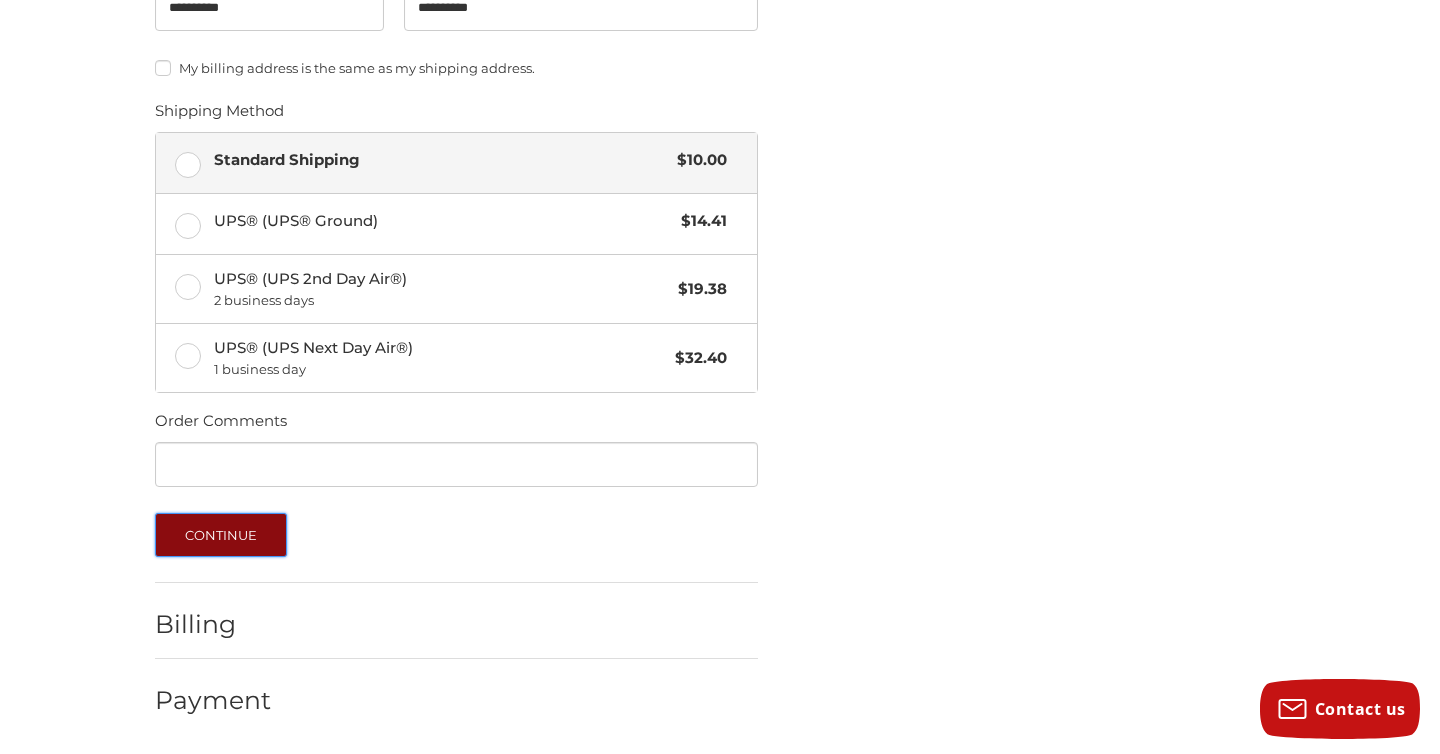 click on "Continue" at bounding box center (221, 535) 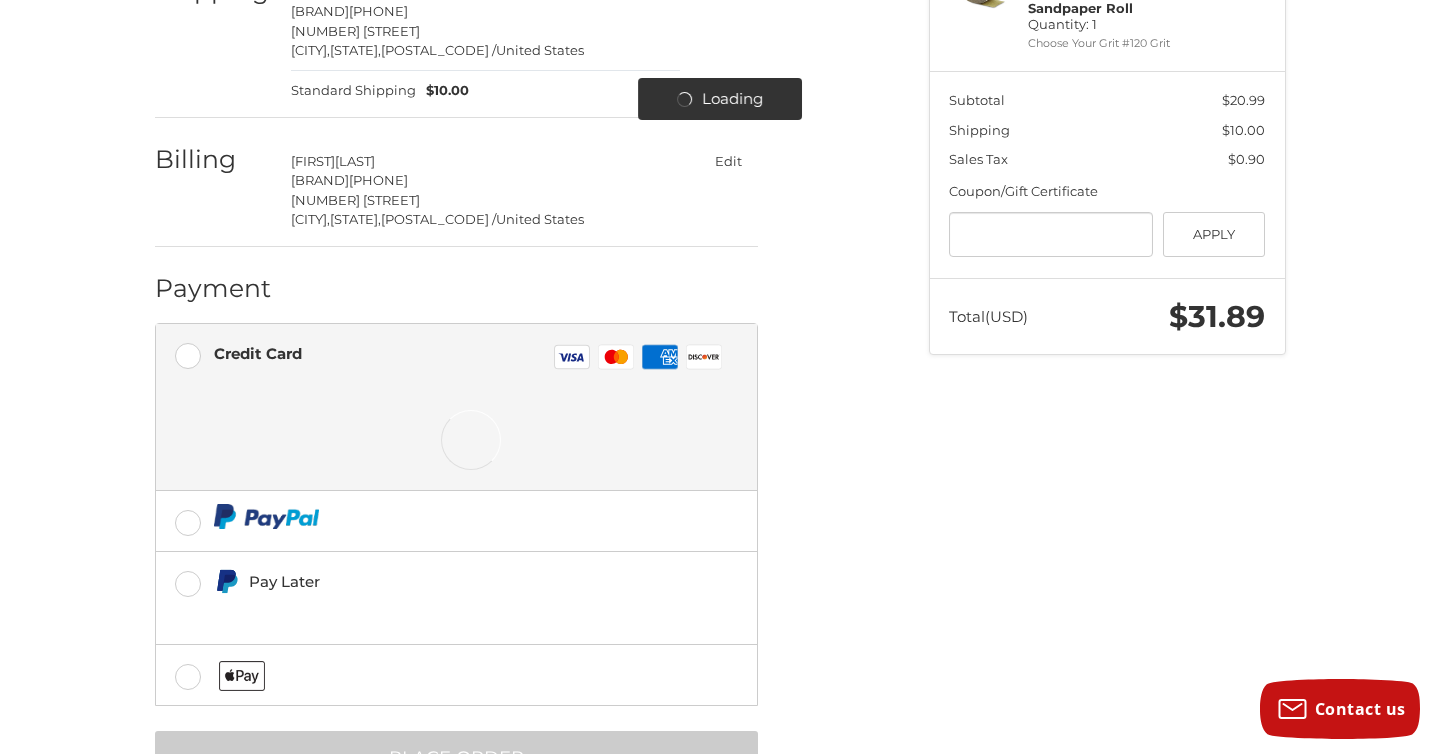 scroll, scrollTop: 404, scrollLeft: 0, axis: vertical 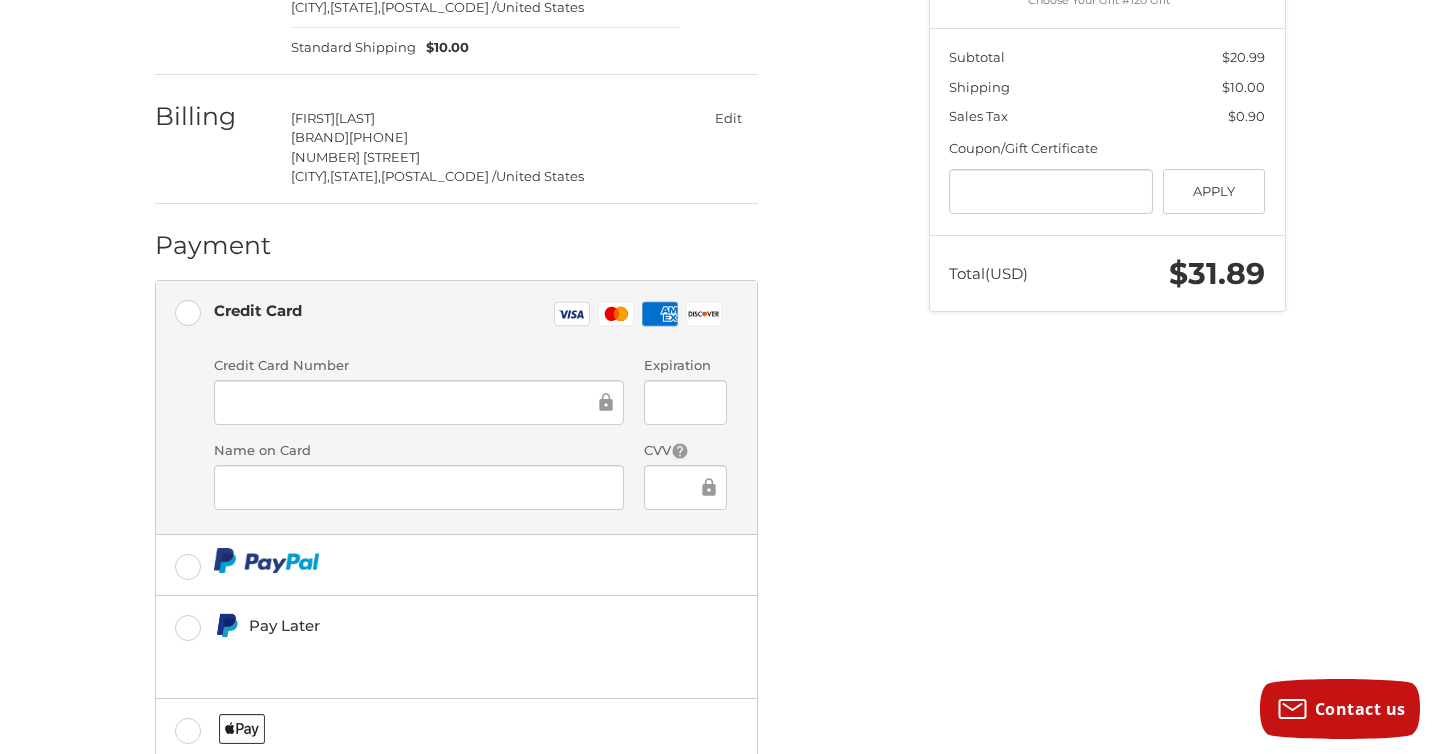 click at bounding box center [419, 402] 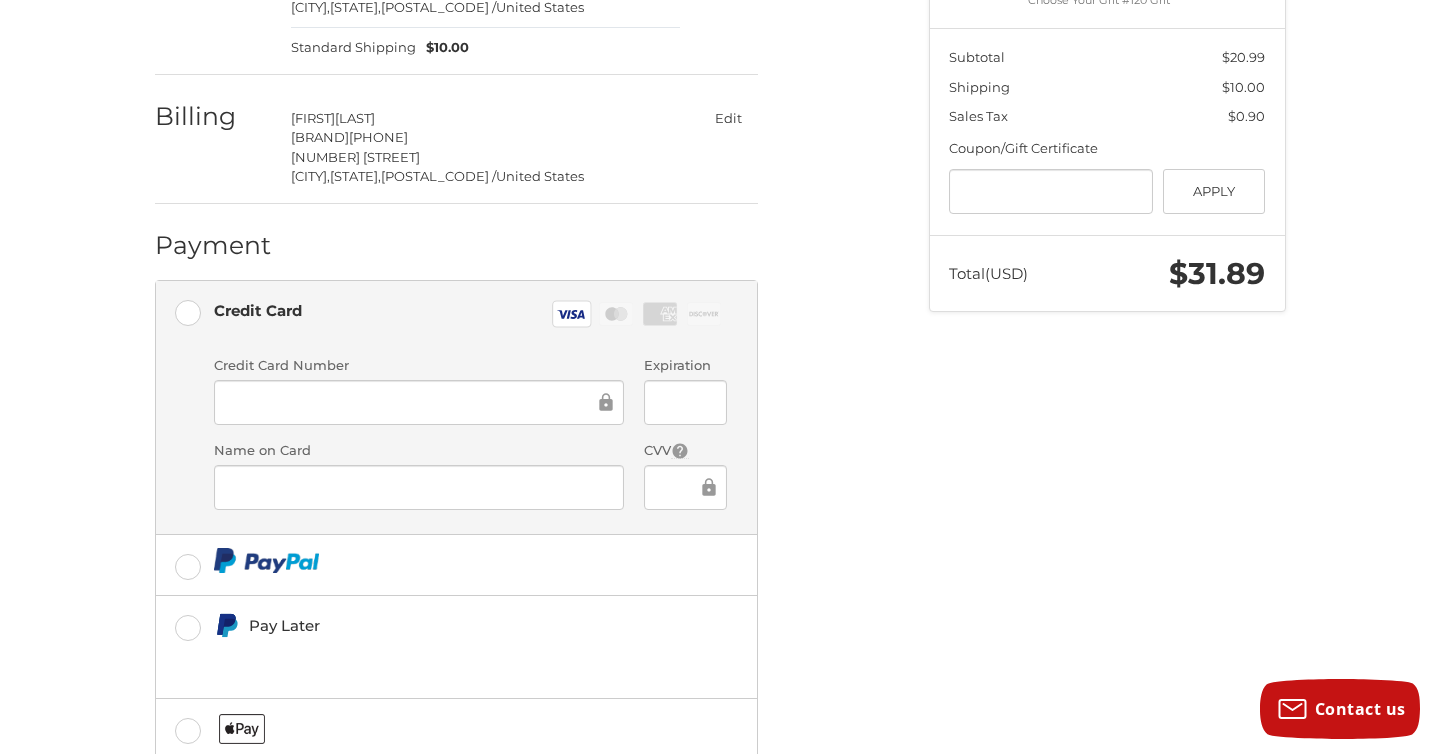 click at bounding box center (685, 487) 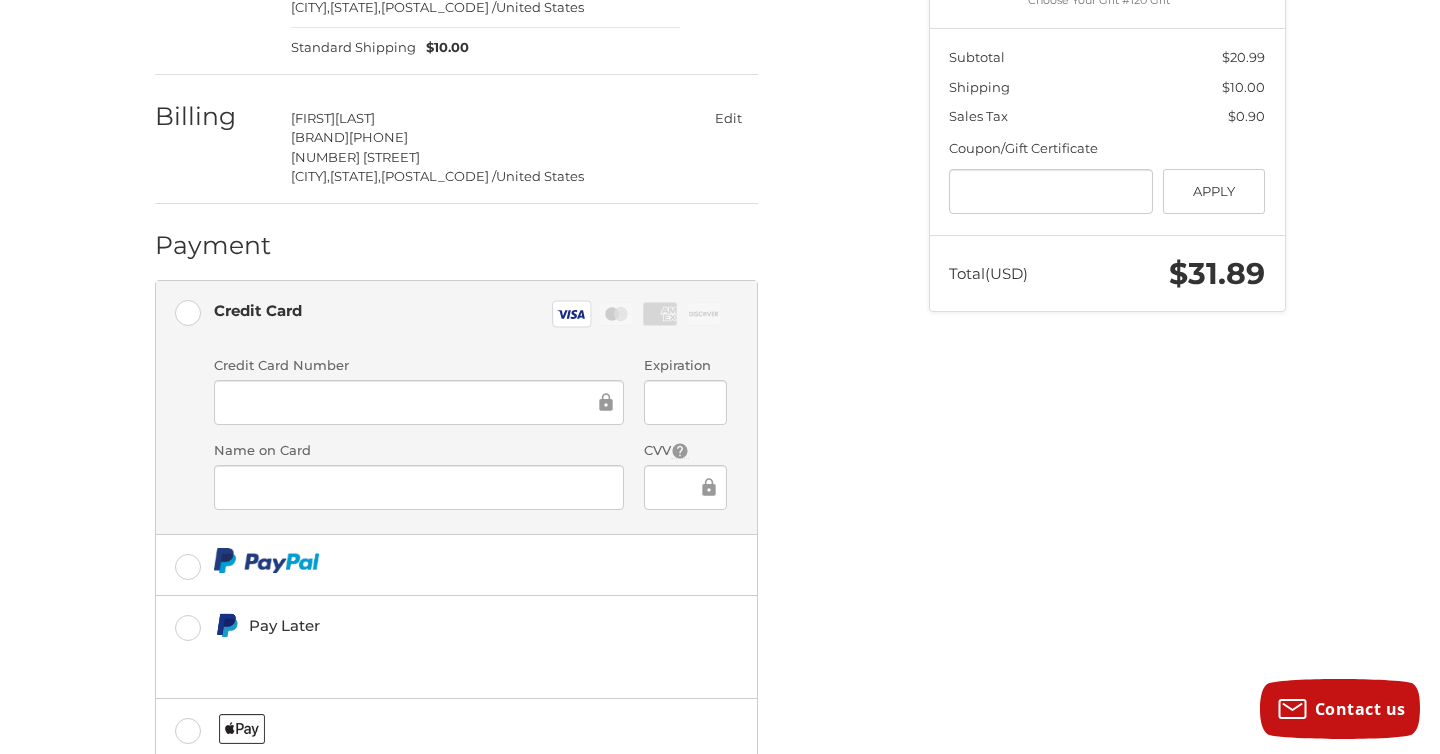 click at bounding box center [685, 487] 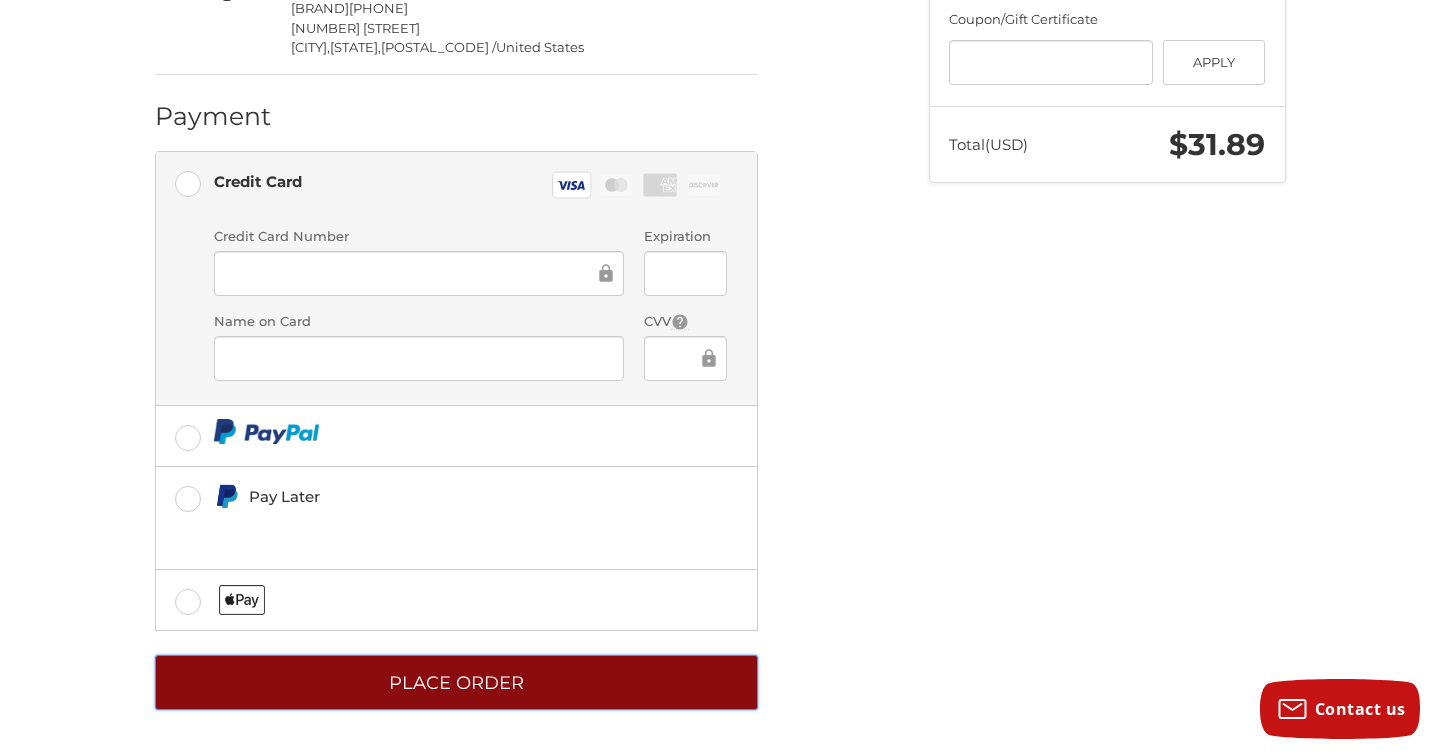 click on "Place Order" at bounding box center [456, 682] 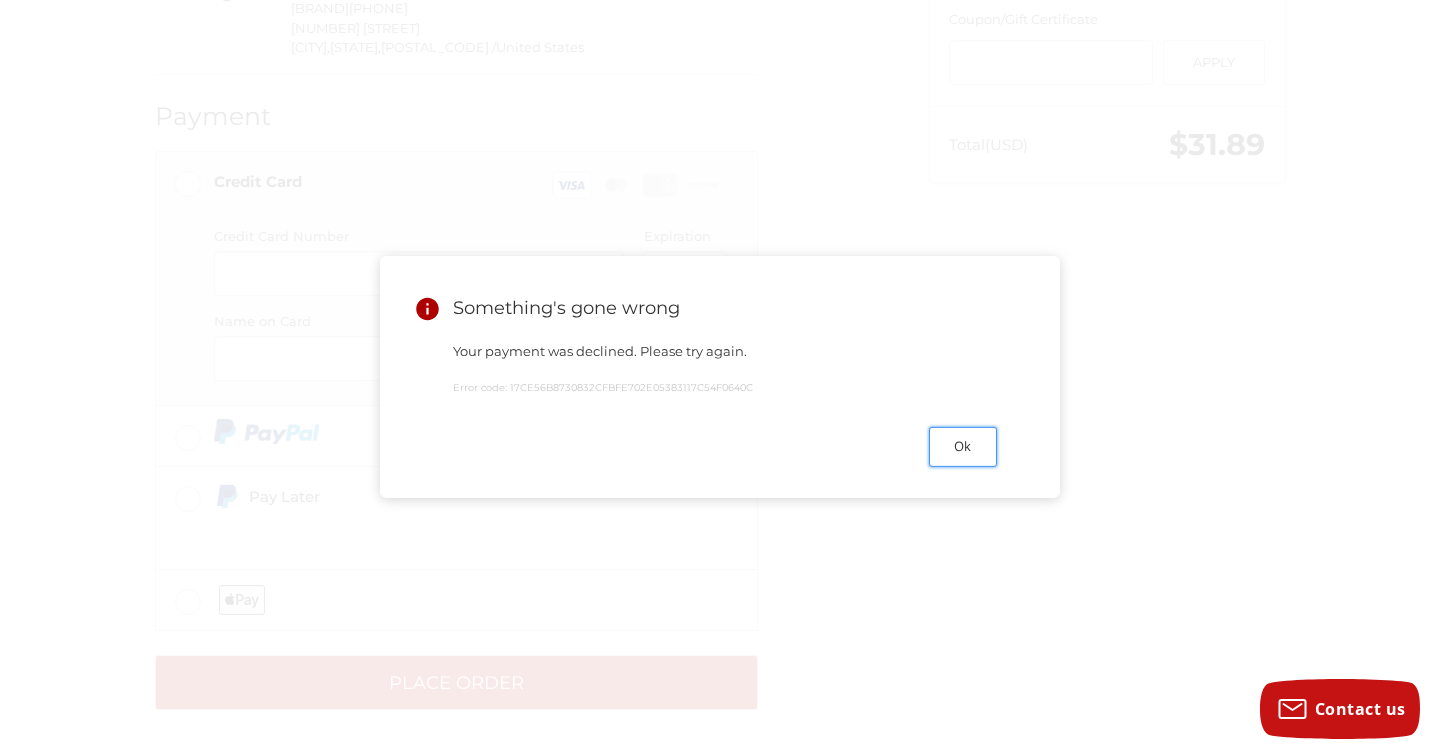 click on "Ok" at bounding box center (963, 446) 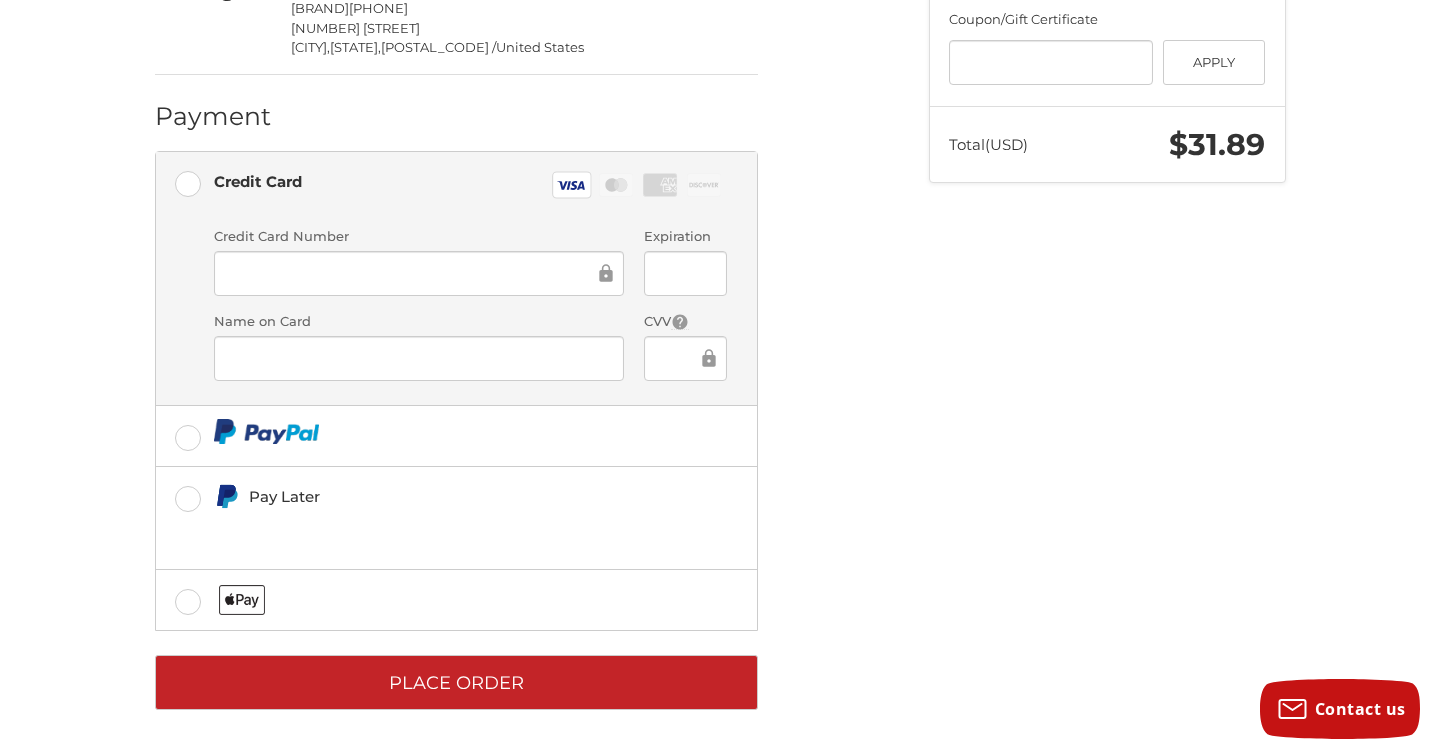 click at bounding box center [419, 273] 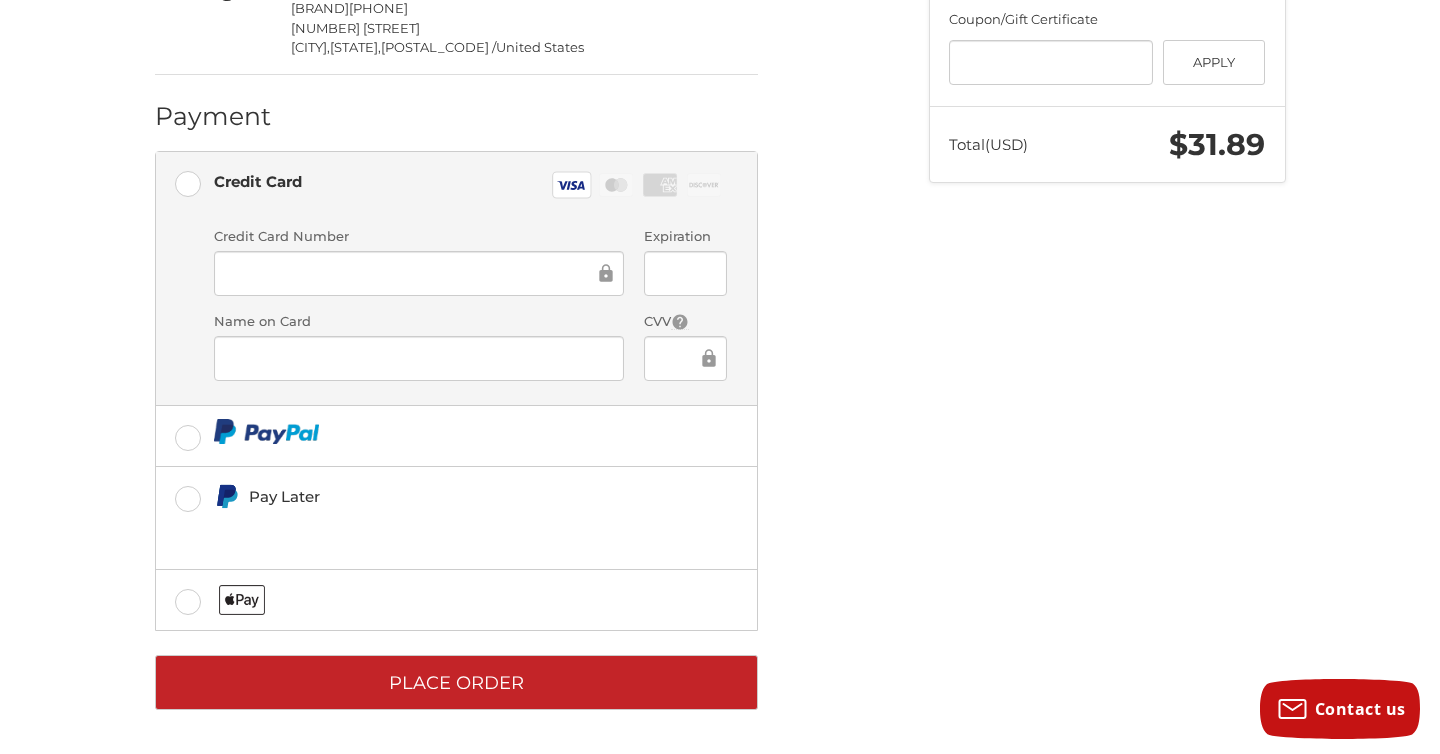 click on "Credit Card Number" at bounding box center (419, 237) 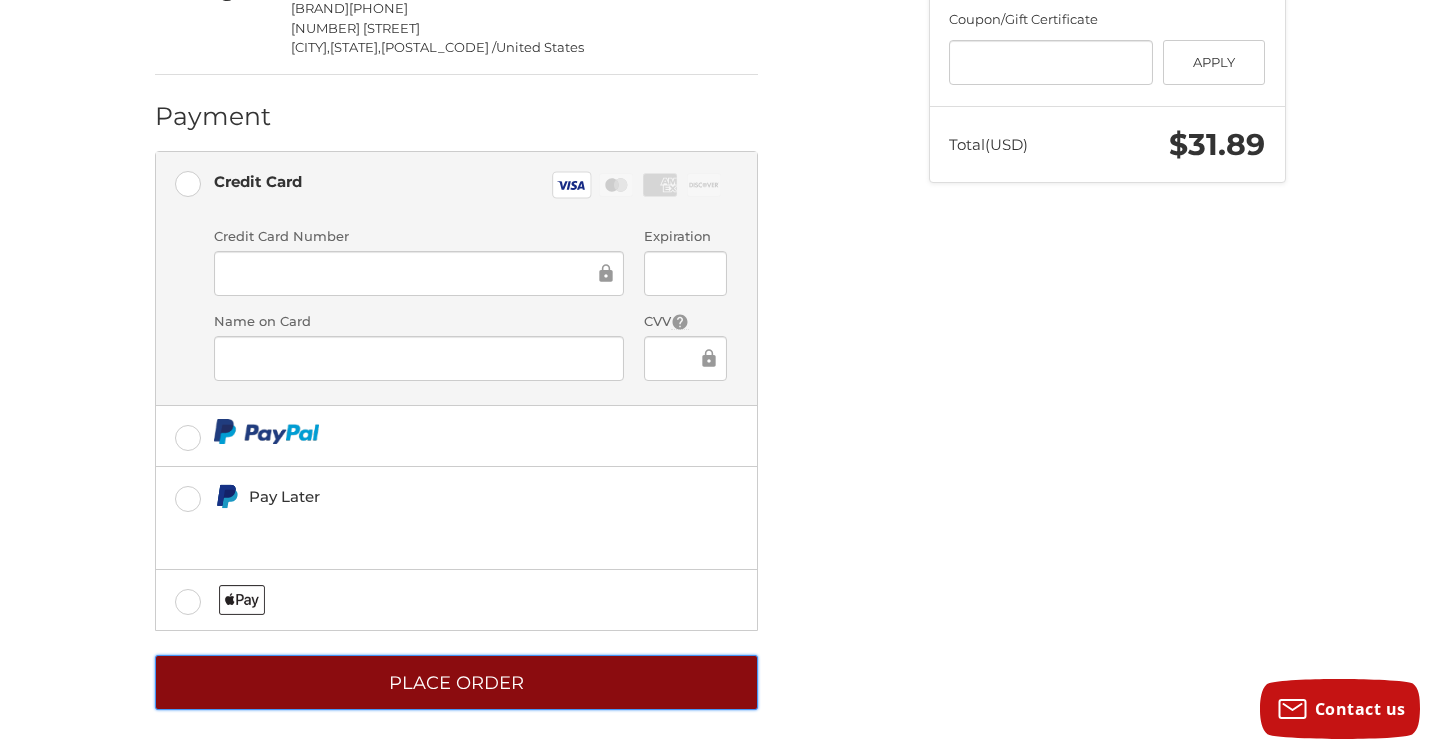 click on "Place Order" at bounding box center (456, 682) 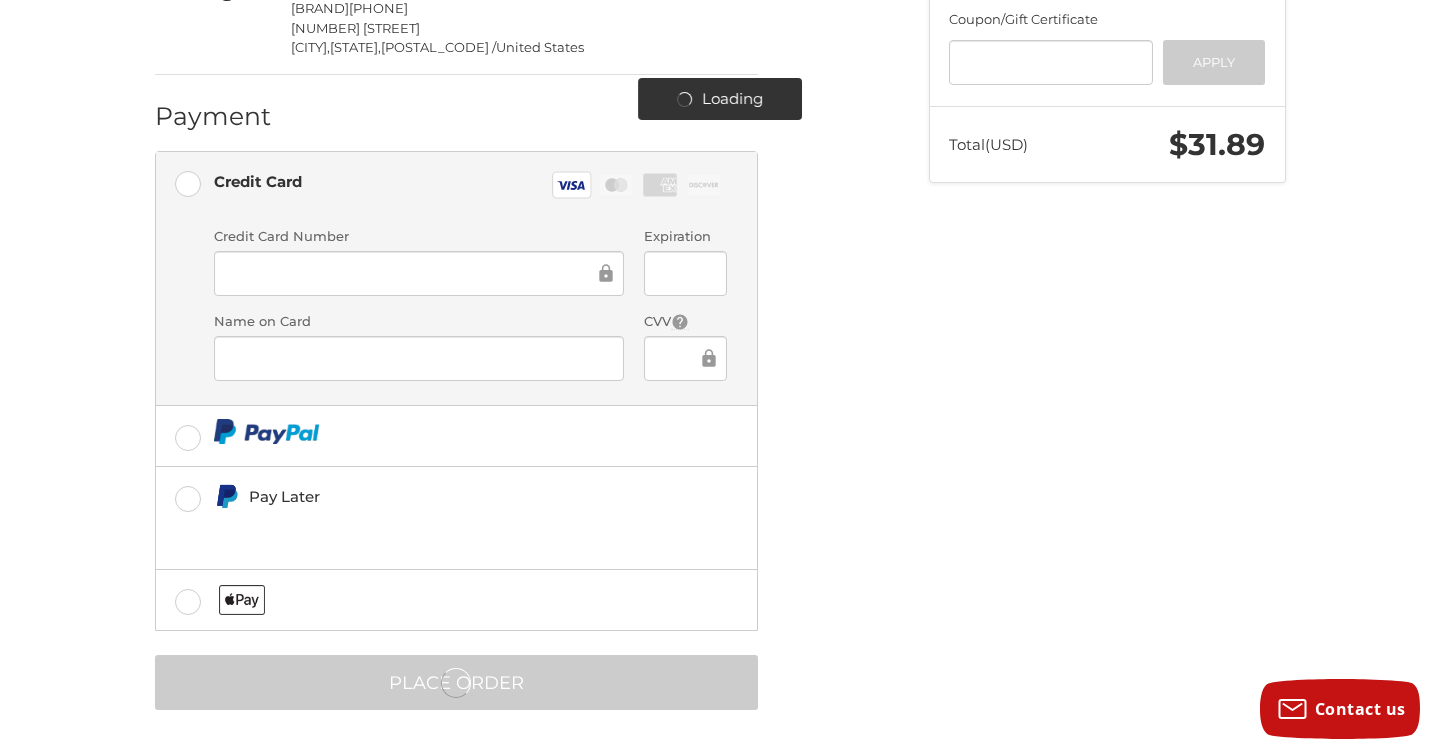 scroll, scrollTop: 0, scrollLeft: 0, axis: both 